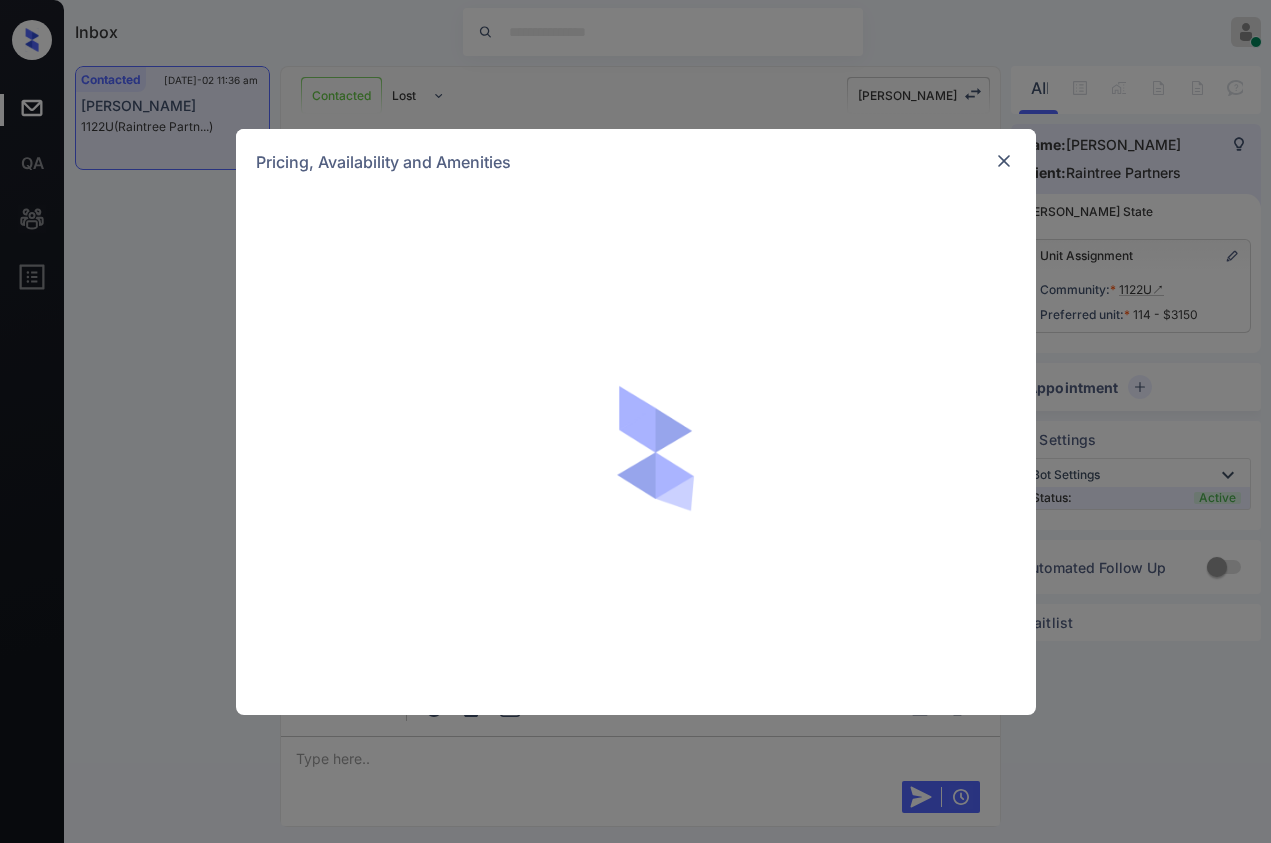scroll, scrollTop: 0, scrollLeft: 0, axis: both 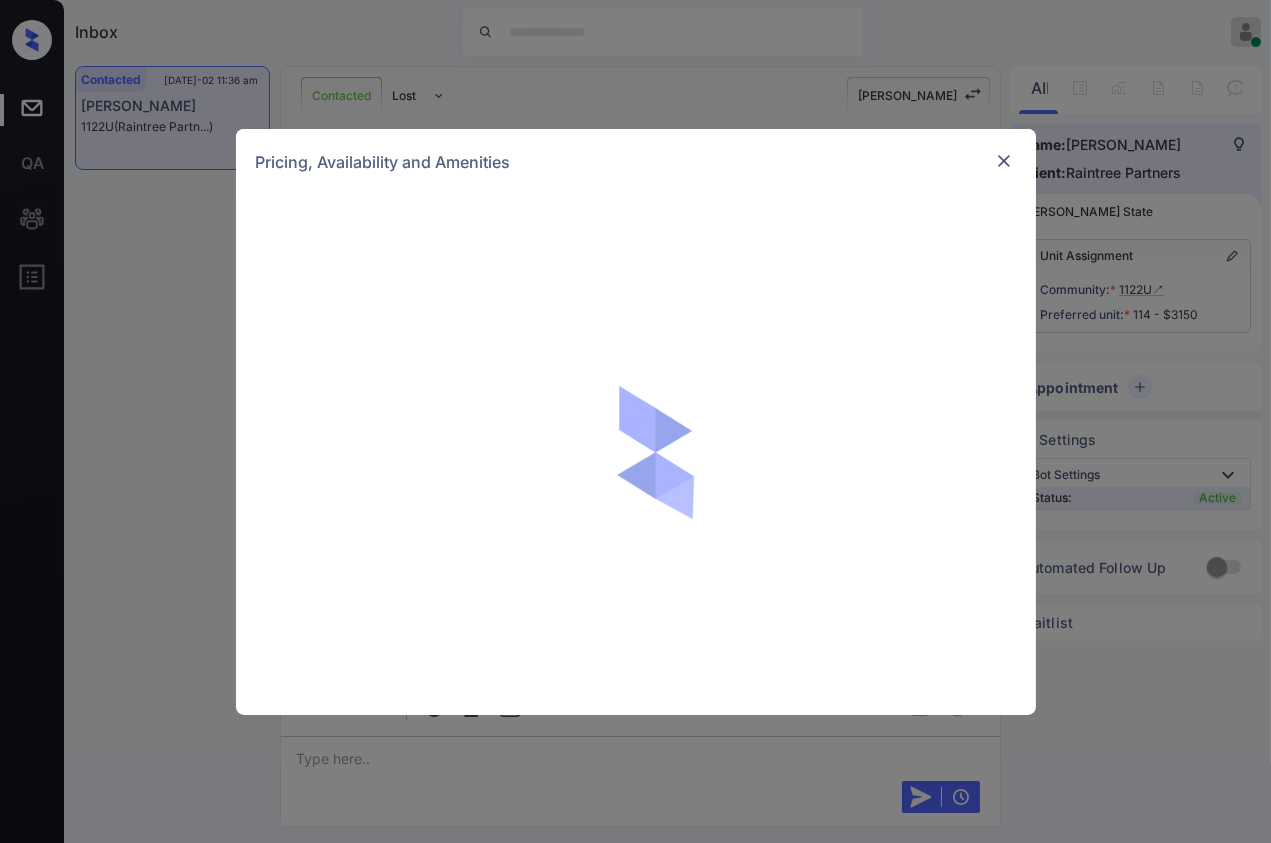 click at bounding box center [1004, 161] 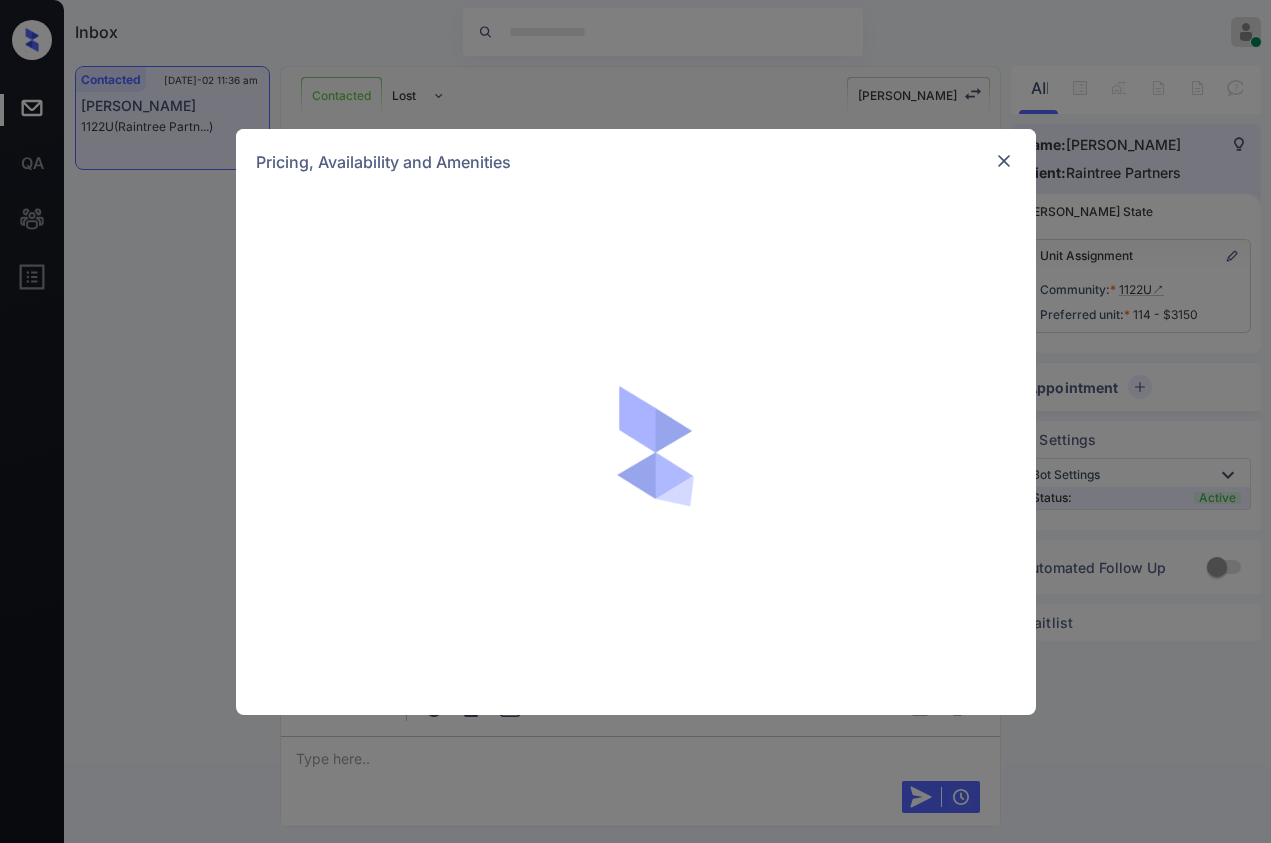 scroll, scrollTop: 0, scrollLeft: 0, axis: both 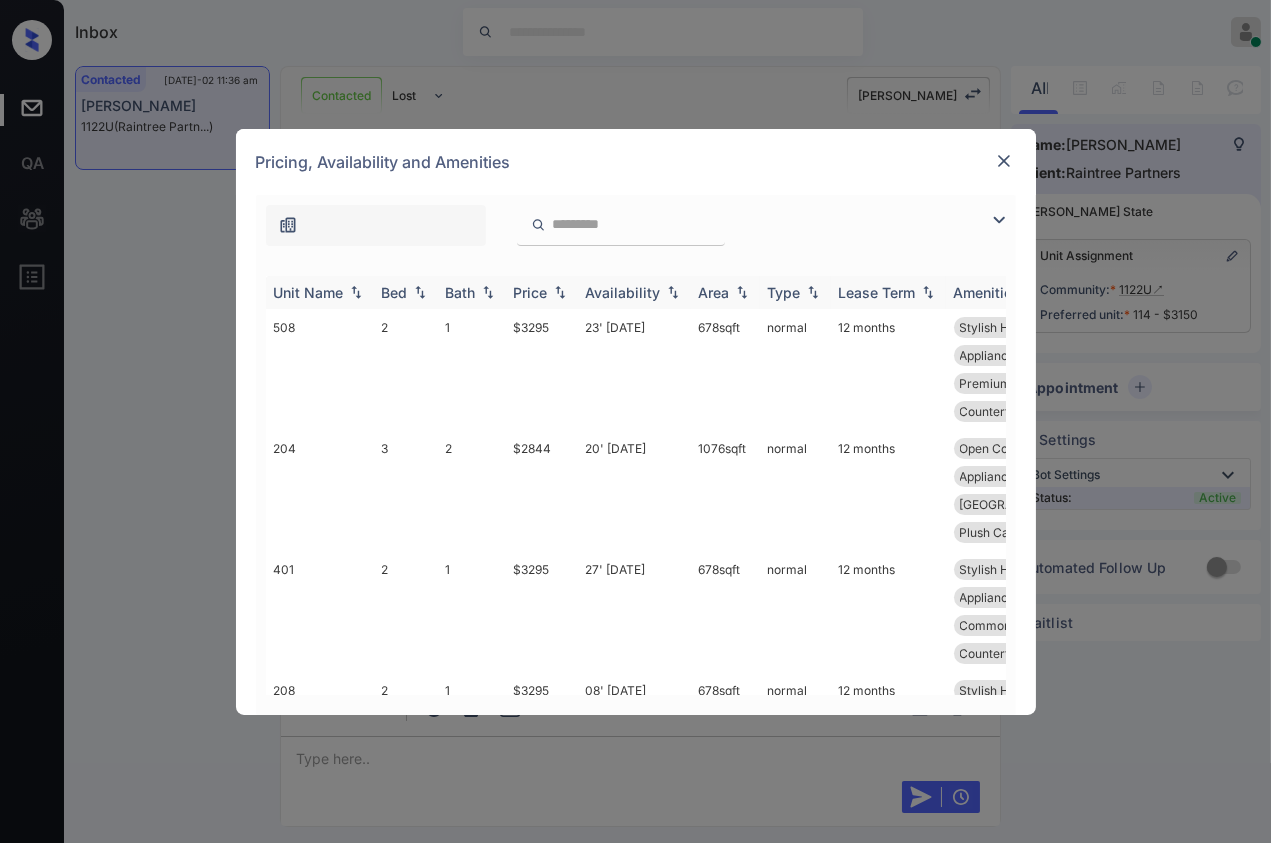 click on "Bed" at bounding box center (395, 292) 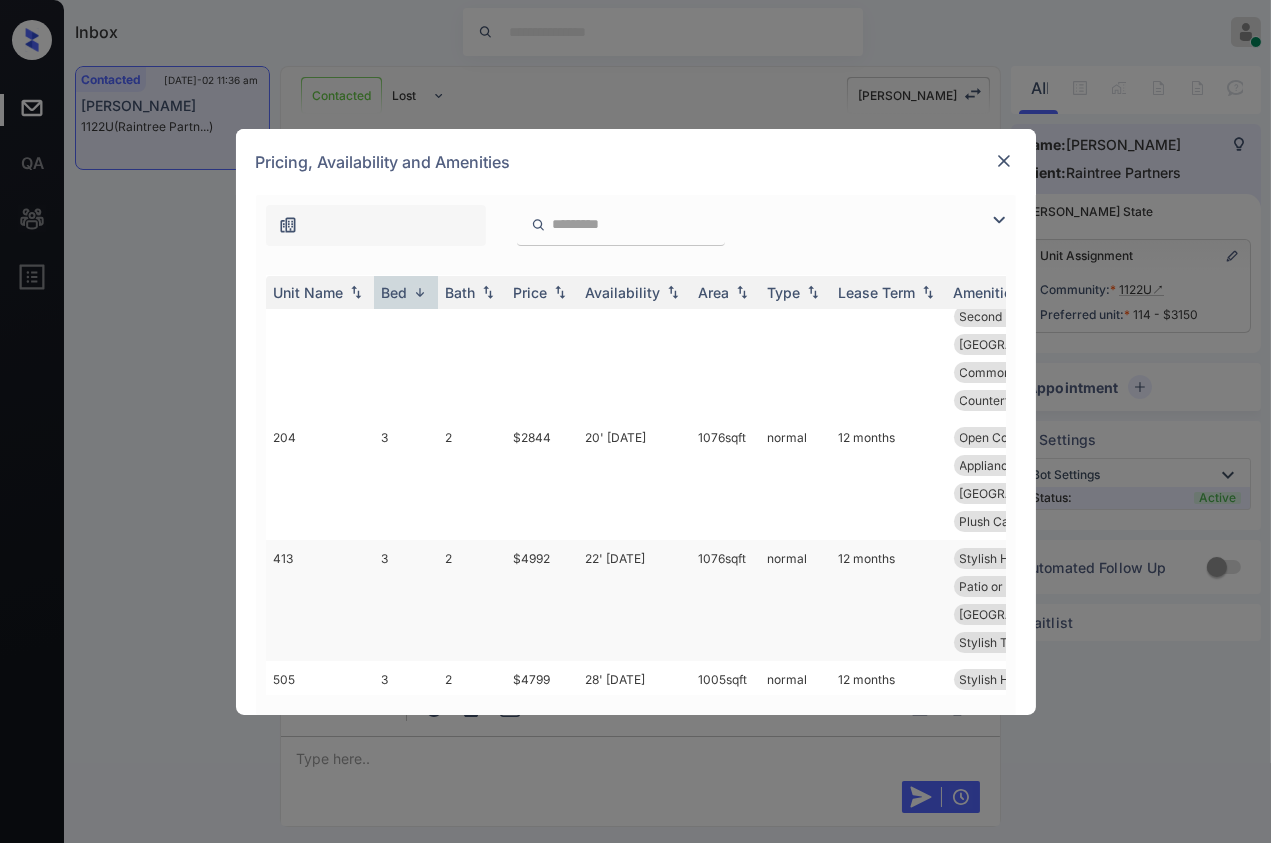 scroll, scrollTop: 0, scrollLeft: 0, axis: both 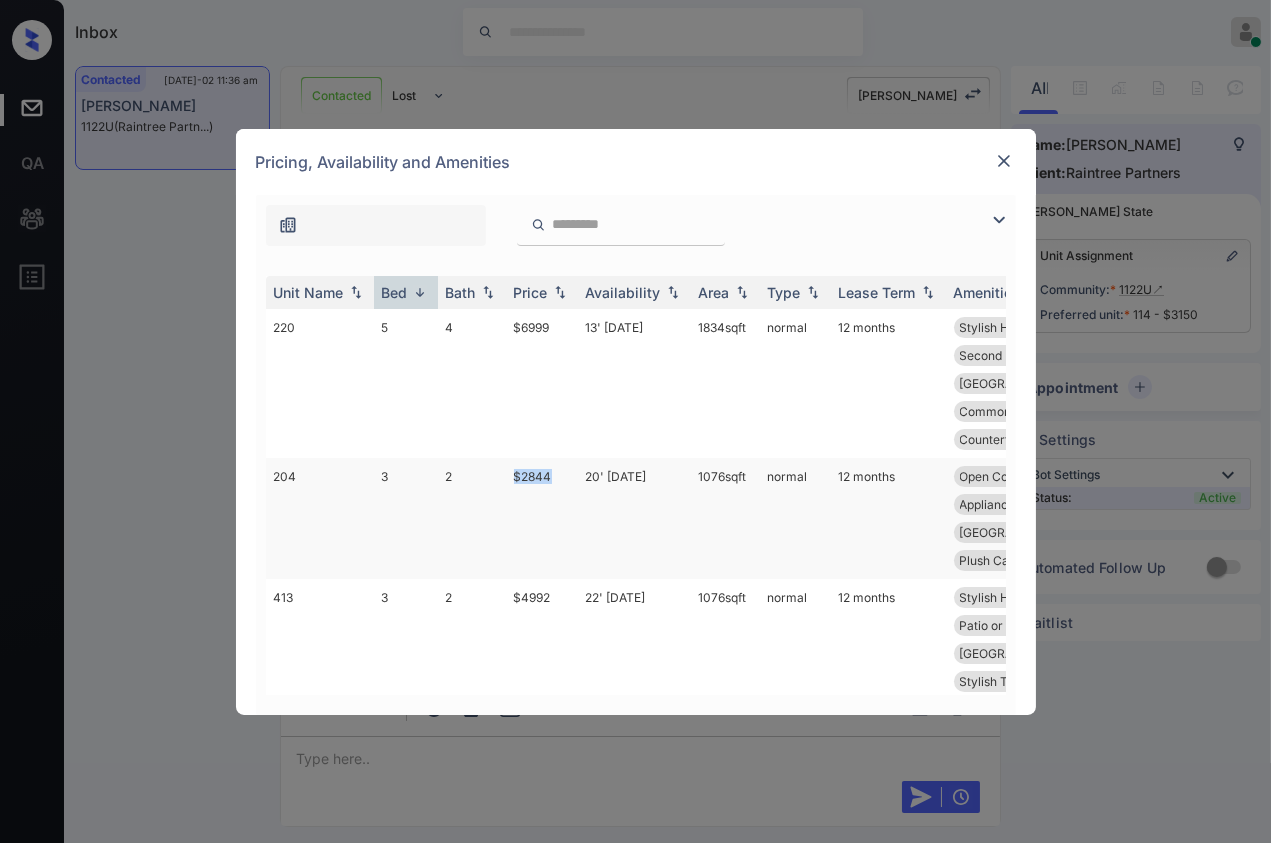 drag, startPoint x: 513, startPoint y: 448, endPoint x: 557, endPoint y: 448, distance: 44 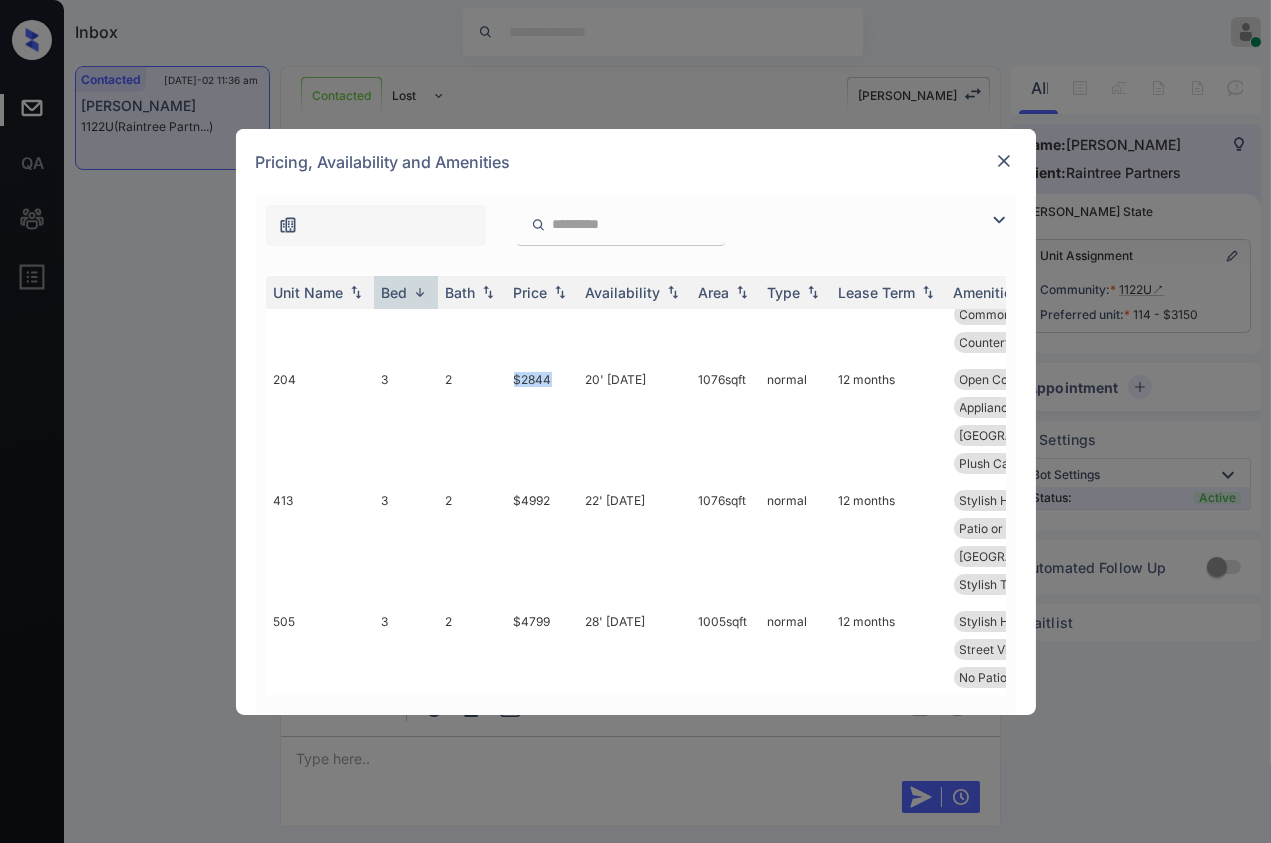 scroll, scrollTop: 111, scrollLeft: 0, axis: vertical 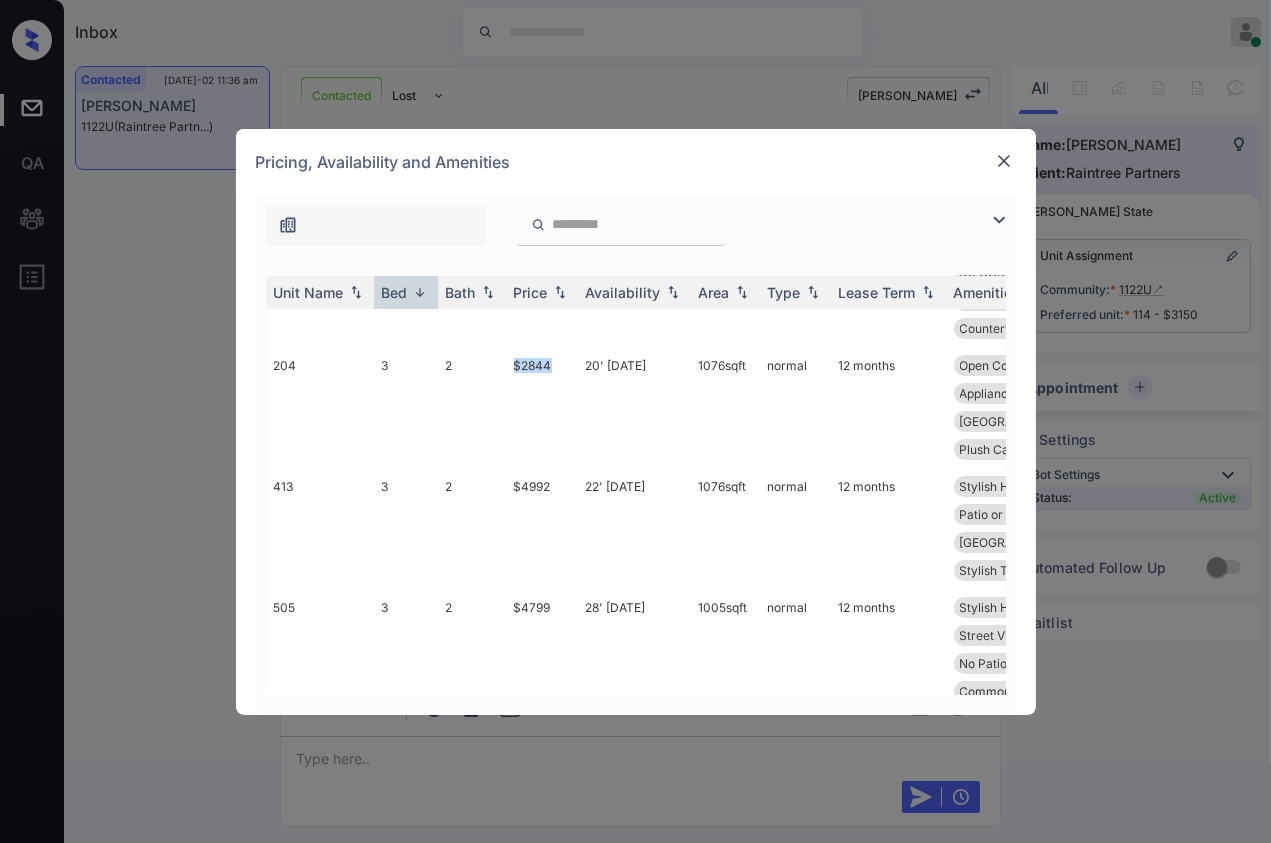 click at bounding box center [1004, 161] 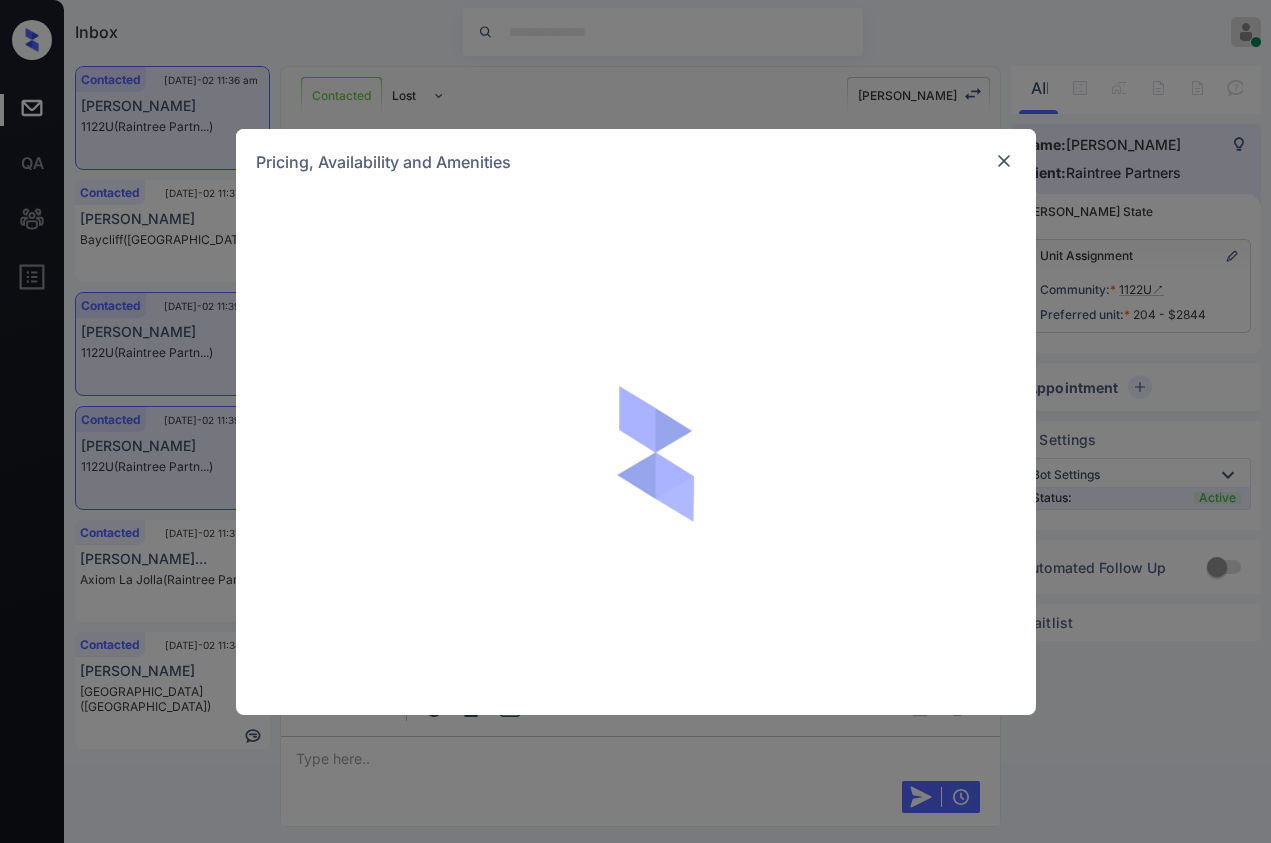 scroll, scrollTop: 0, scrollLeft: 0, axis: both 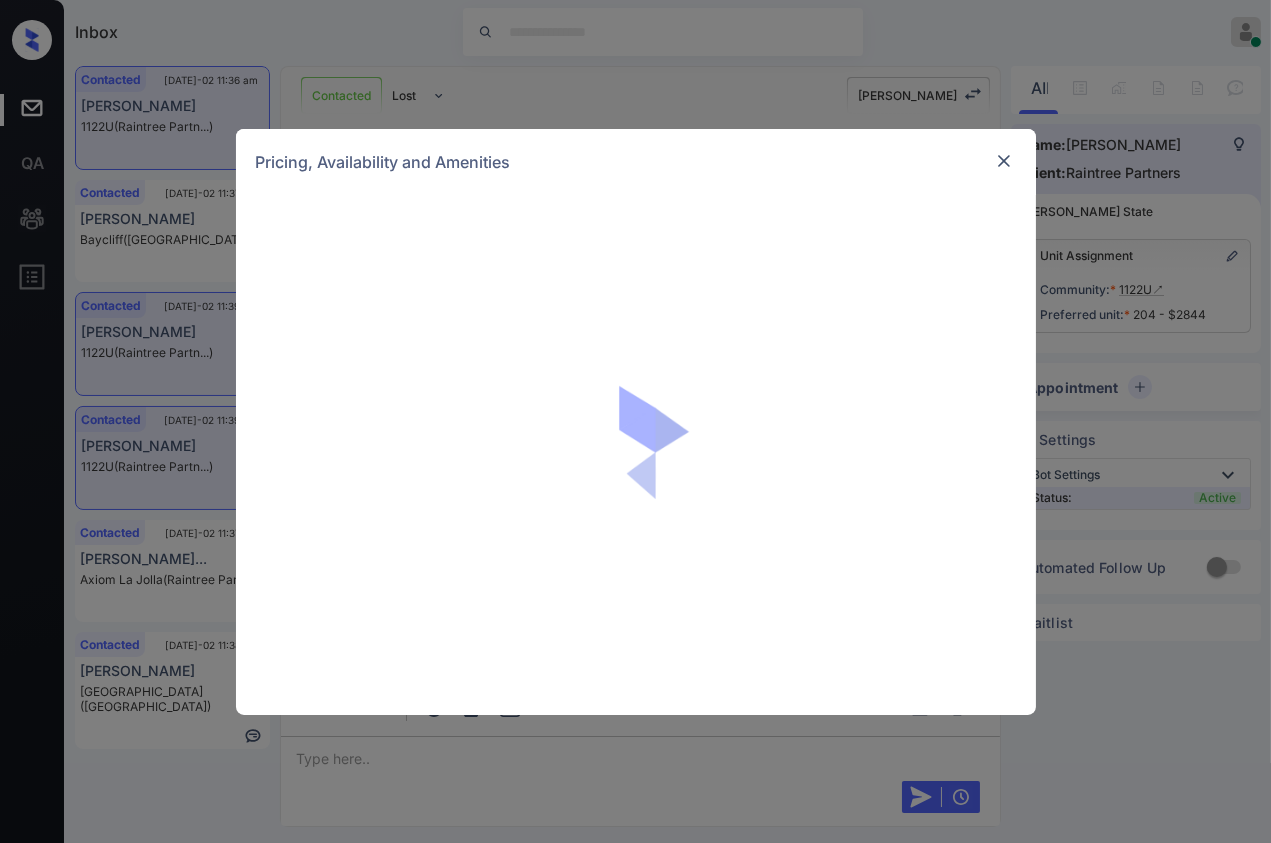 click on "Pricing, Availability and Amenities" at bounding box center (635, 421) 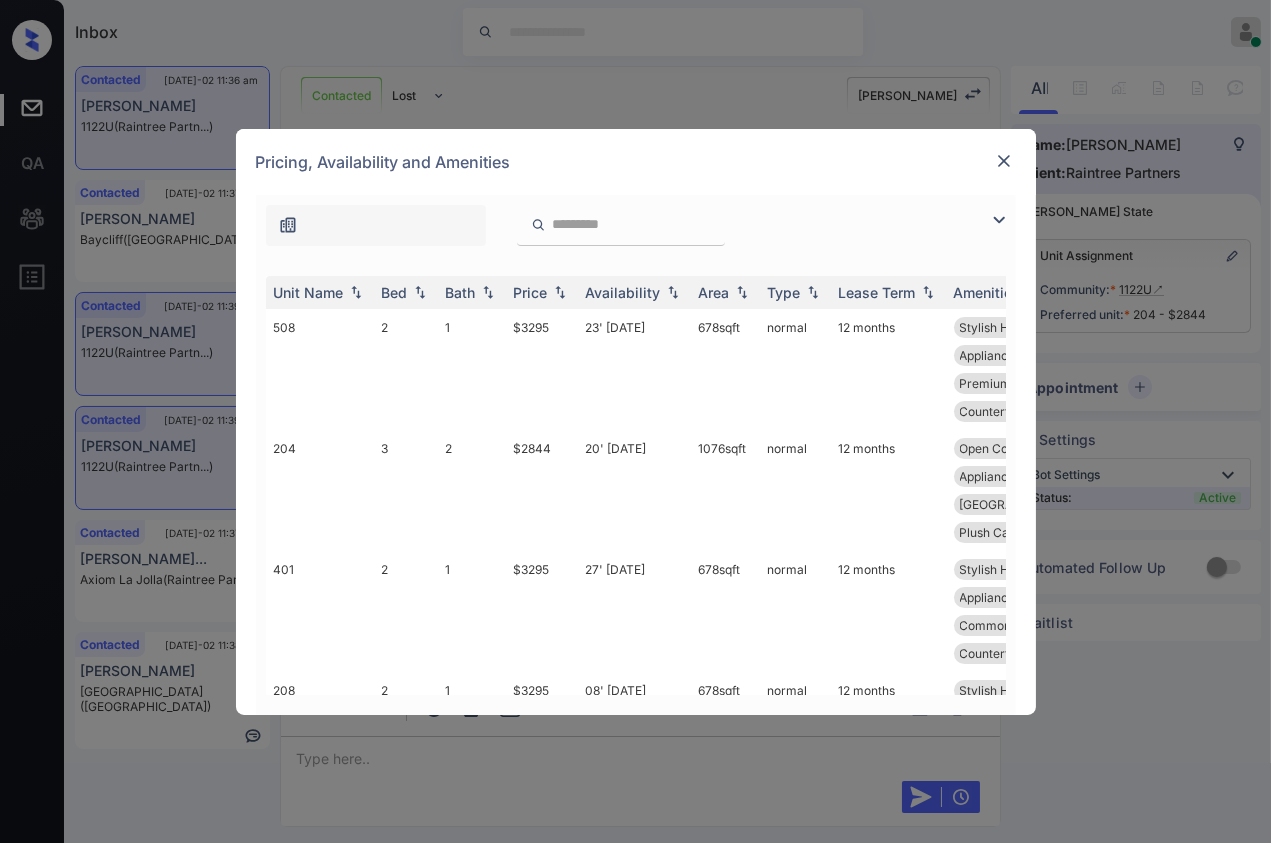 click on "**********" at bounding box center (635, 421) 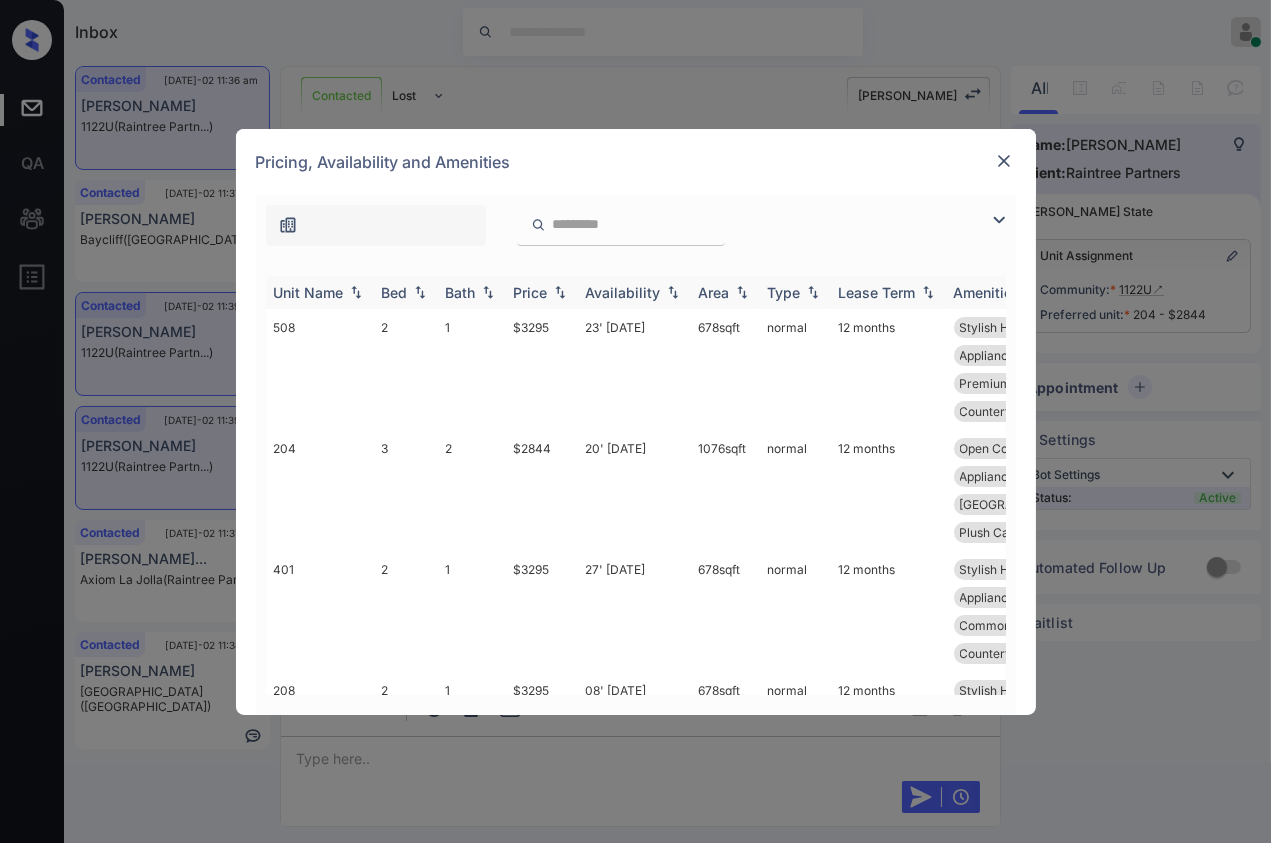 click on "Bed" at bounding box center [395, 292] 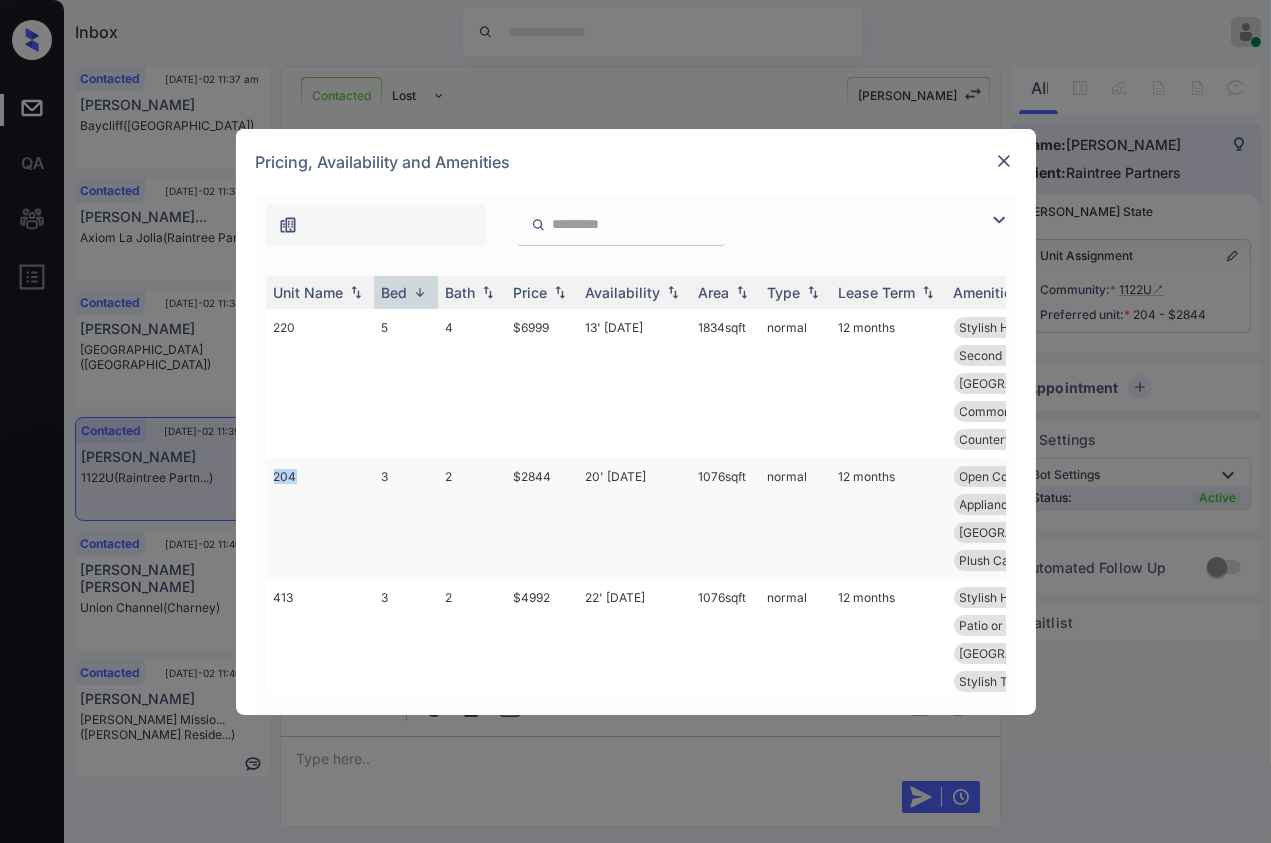 drag, startPoint x: 272, startPoint y: 450, endPoint x: 313, endPoint y: 442, distance: 41.773197 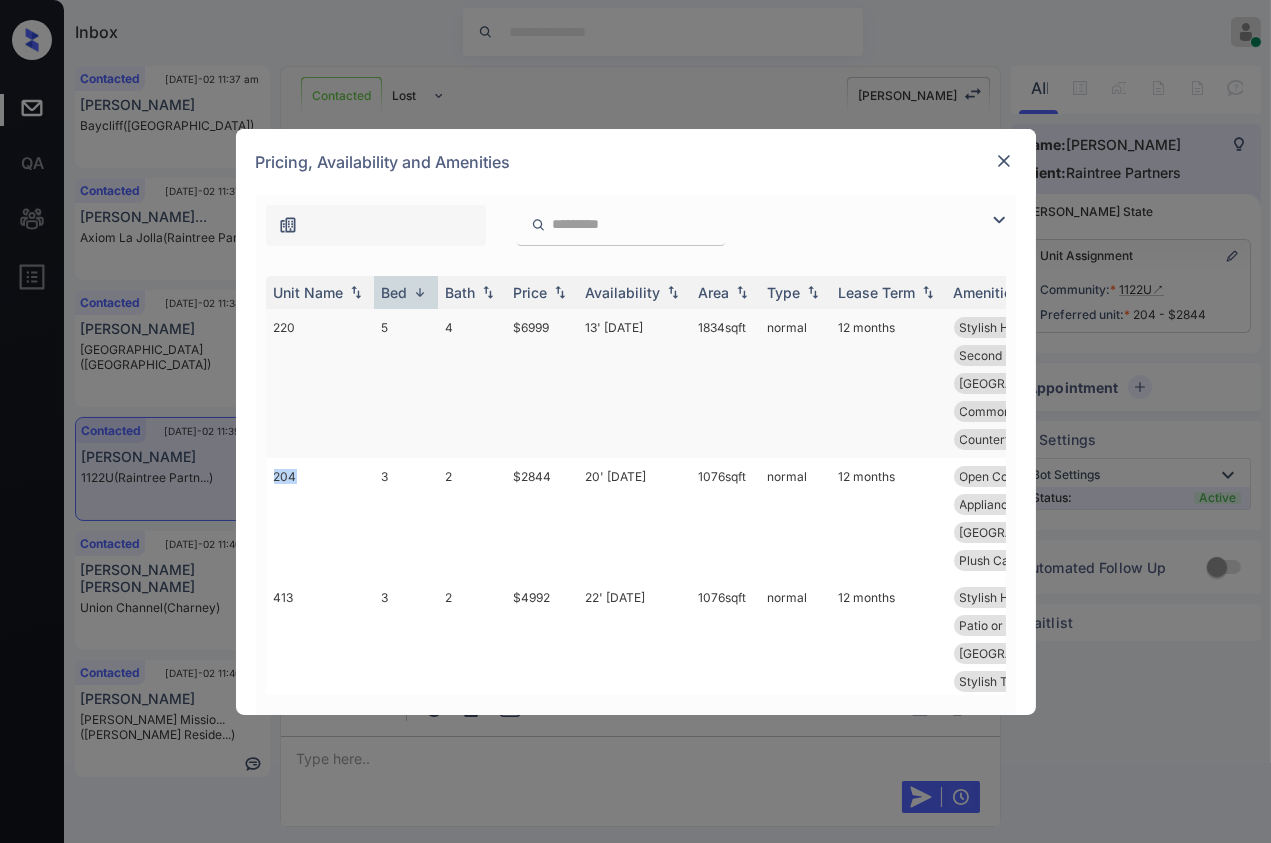 copy on "204" 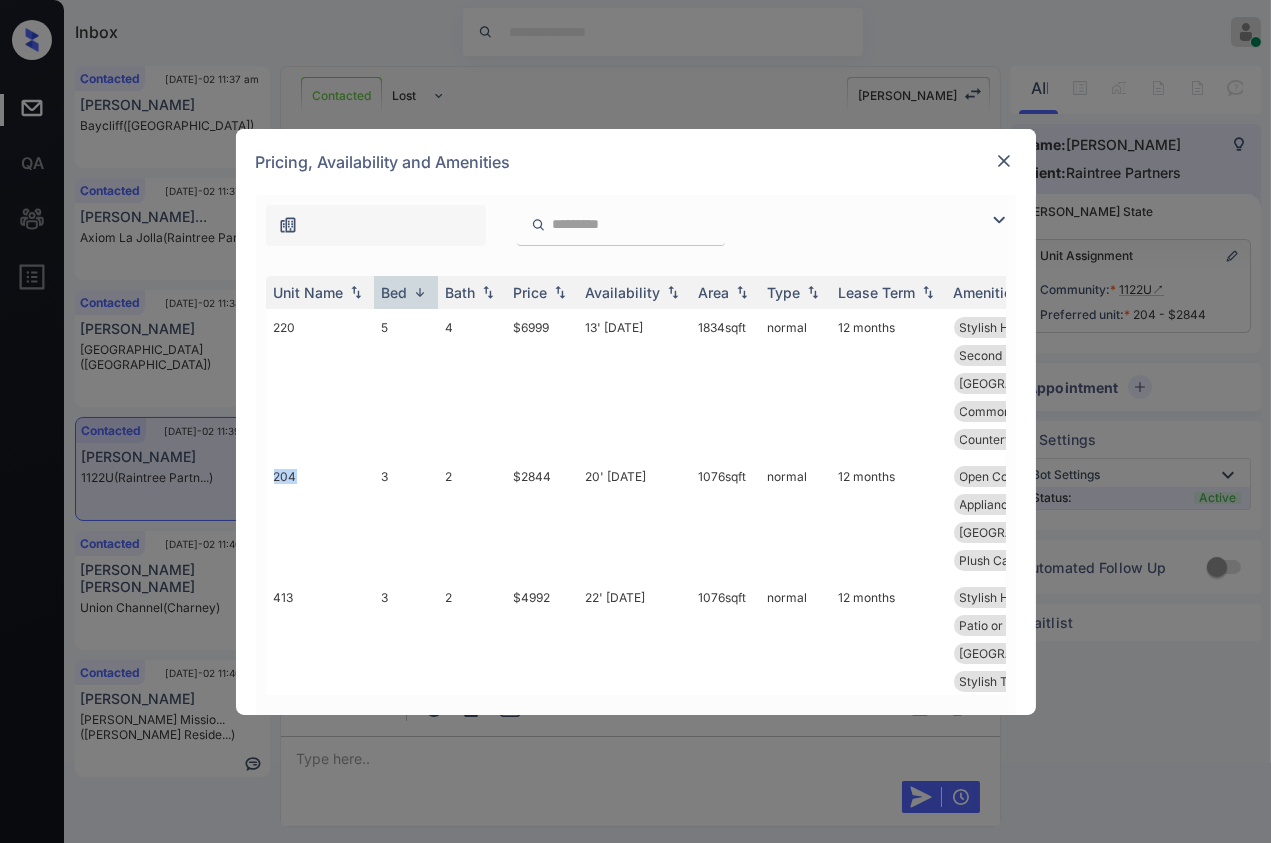 click at bounding box center [1004, 161] 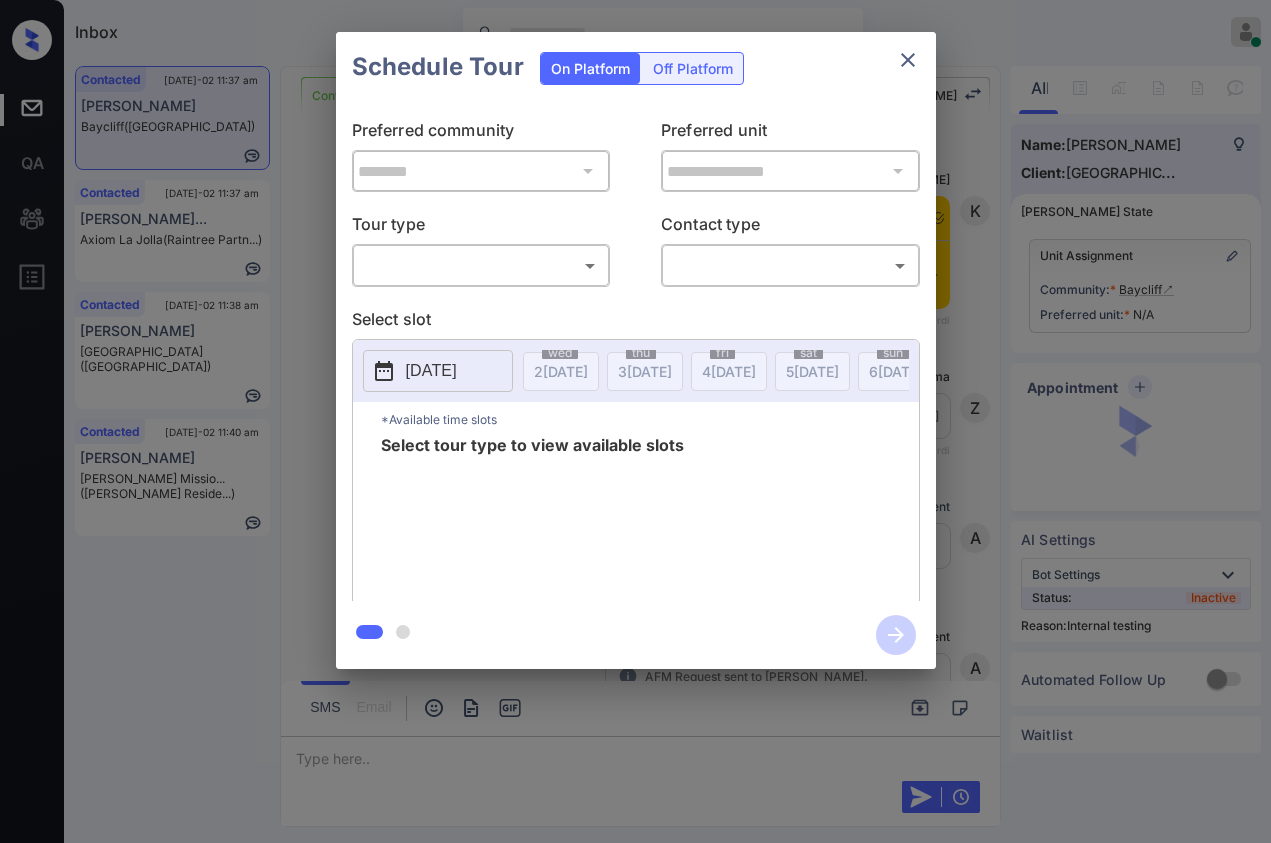 scroll, scrollTop: 0, scrollLeft: 0, axis: both 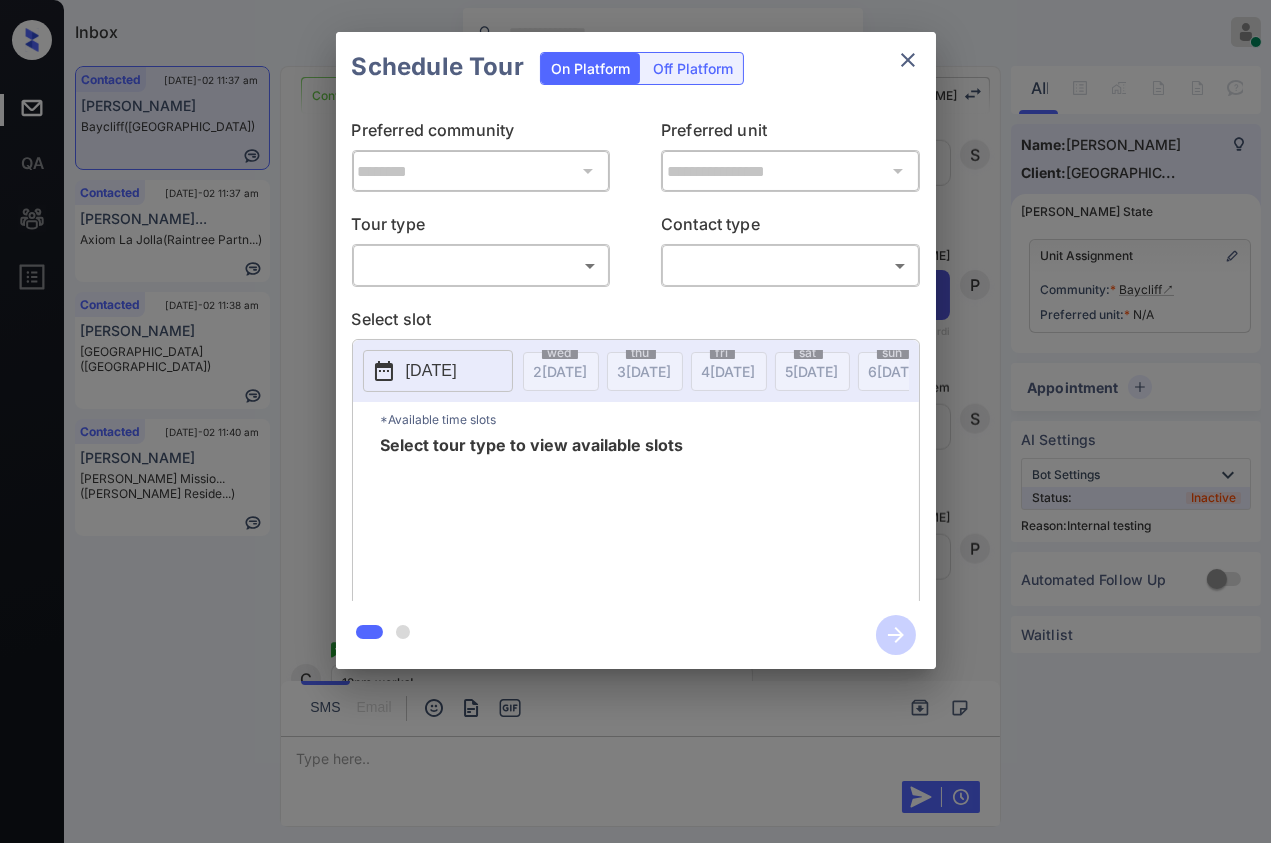 click at bounding box center [908, 60] 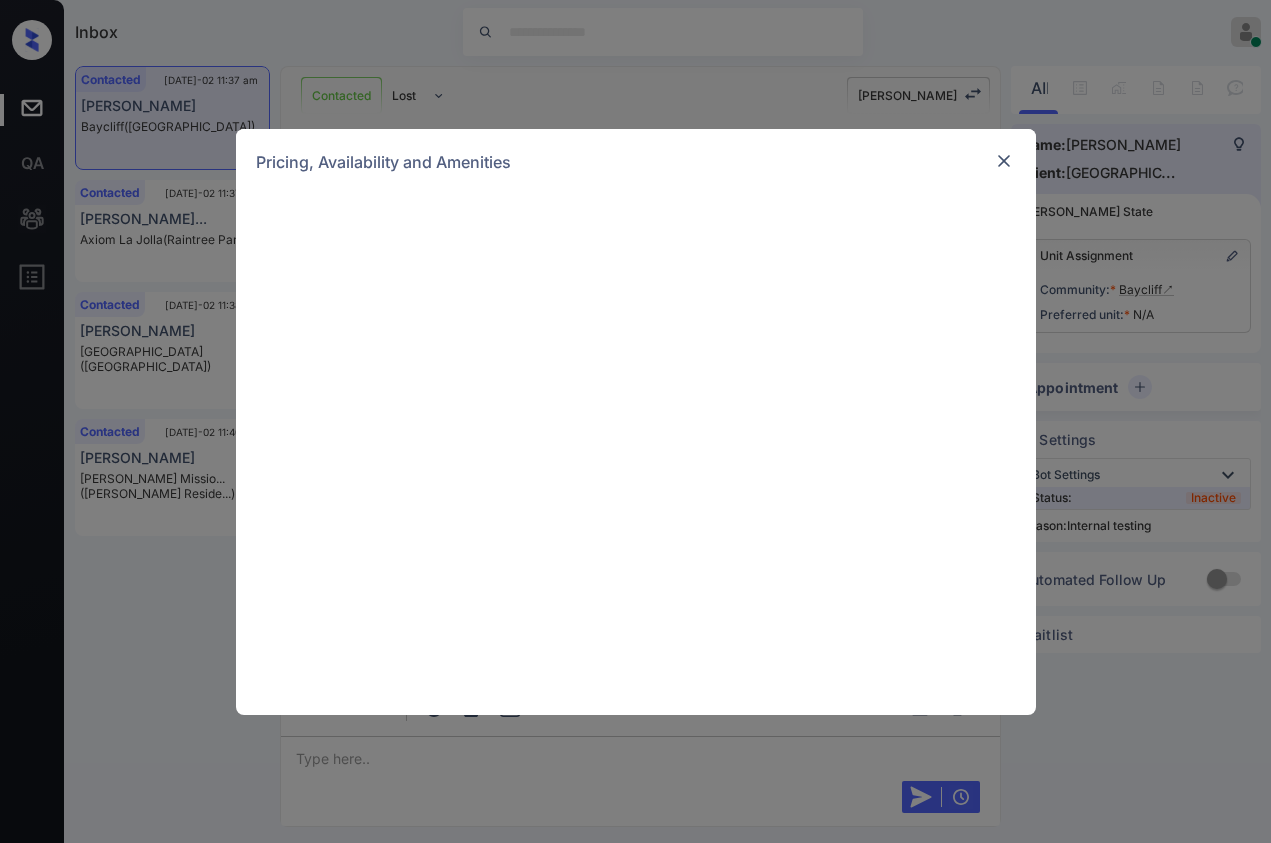 scroll, scrollTop: 0, scrollLeft: 0, axis: both 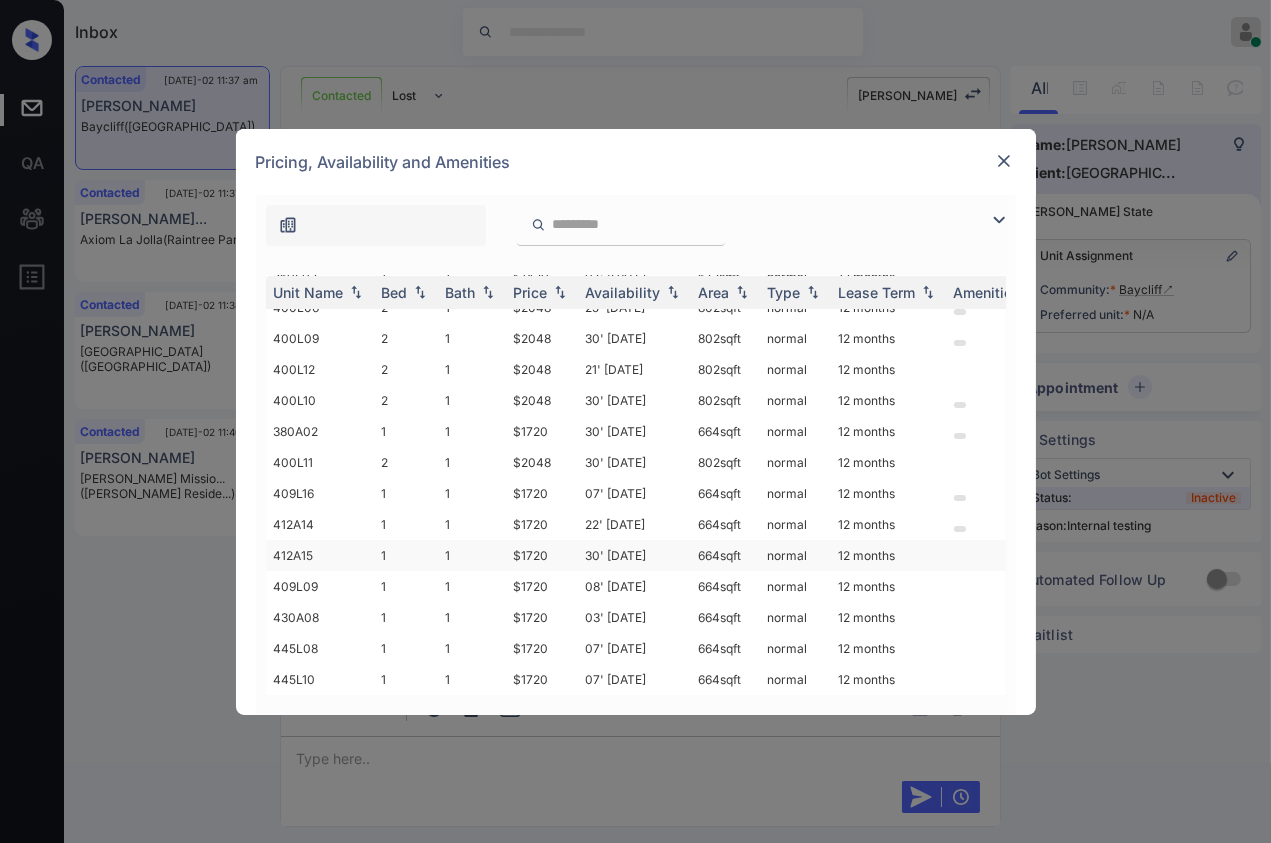click on "412A15" at bounding box center (320, 555) 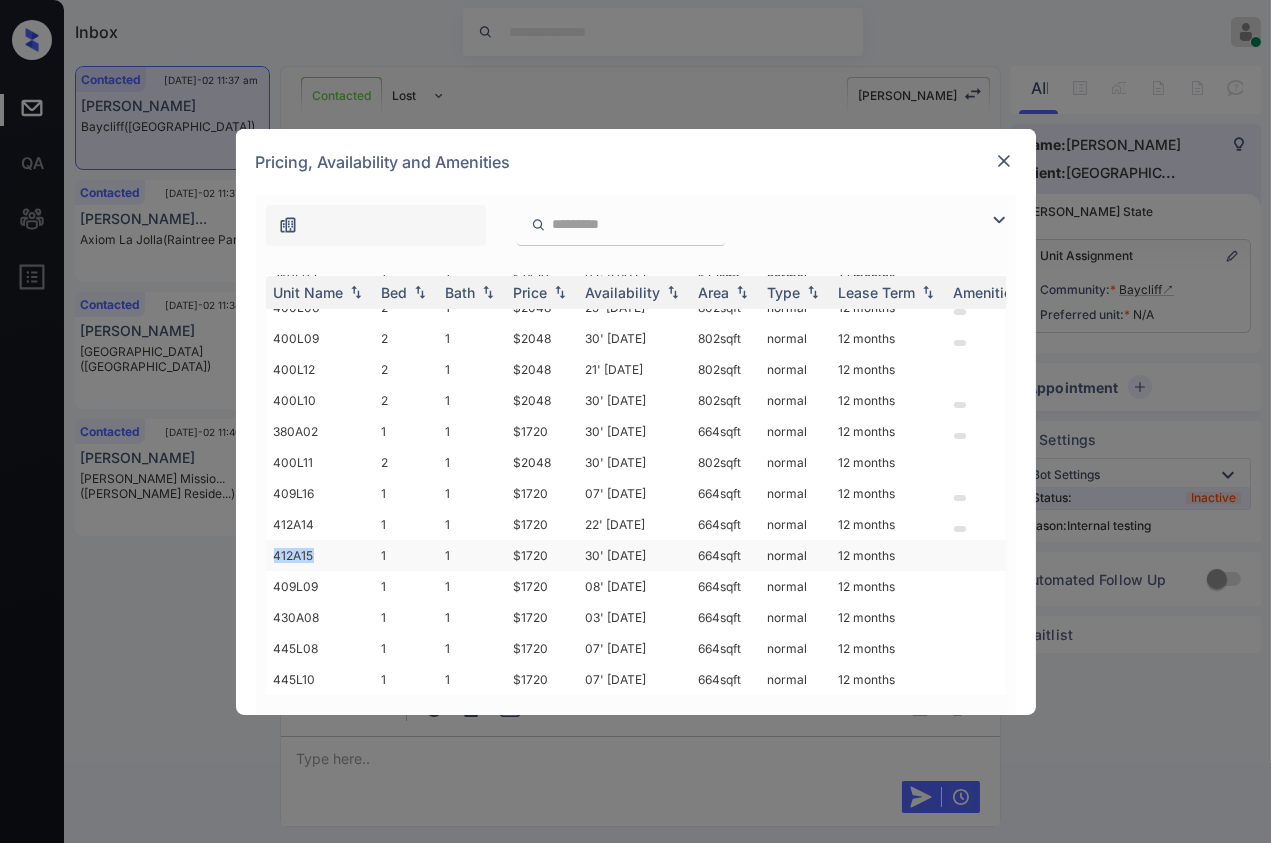 click on "412A15" at bounding box center (320, 555) 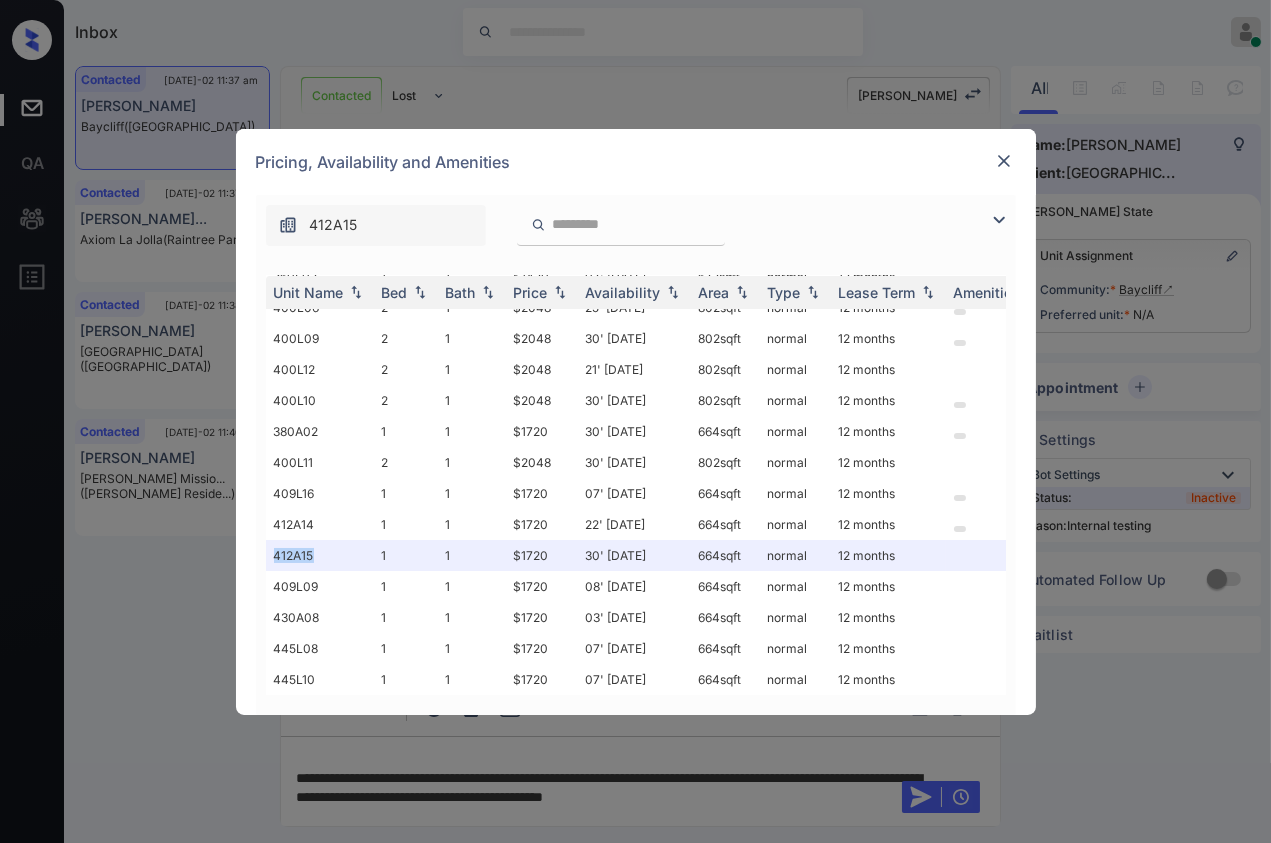 click at bounding box center (1004, 161) 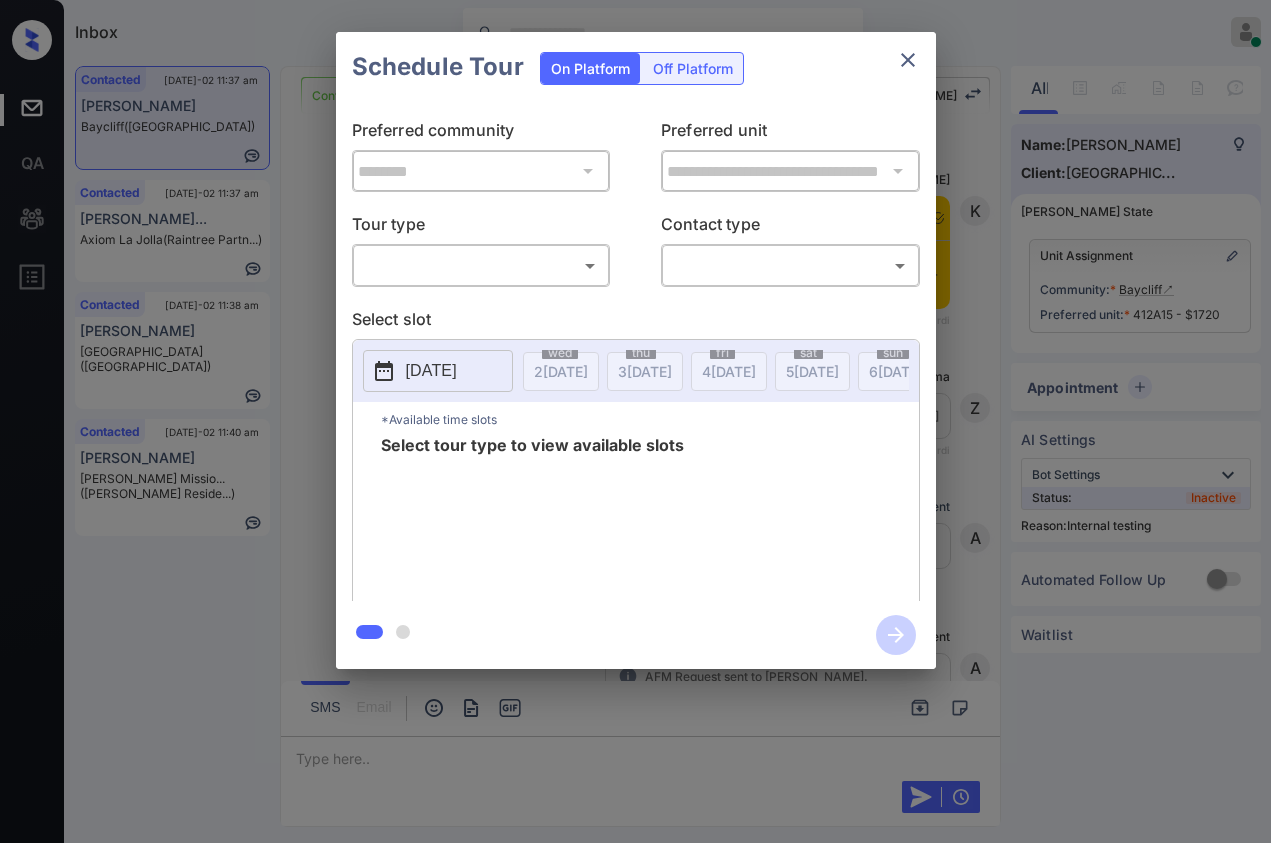 scroll, scrollTop: 0, scrollLeft: 0, axis: both 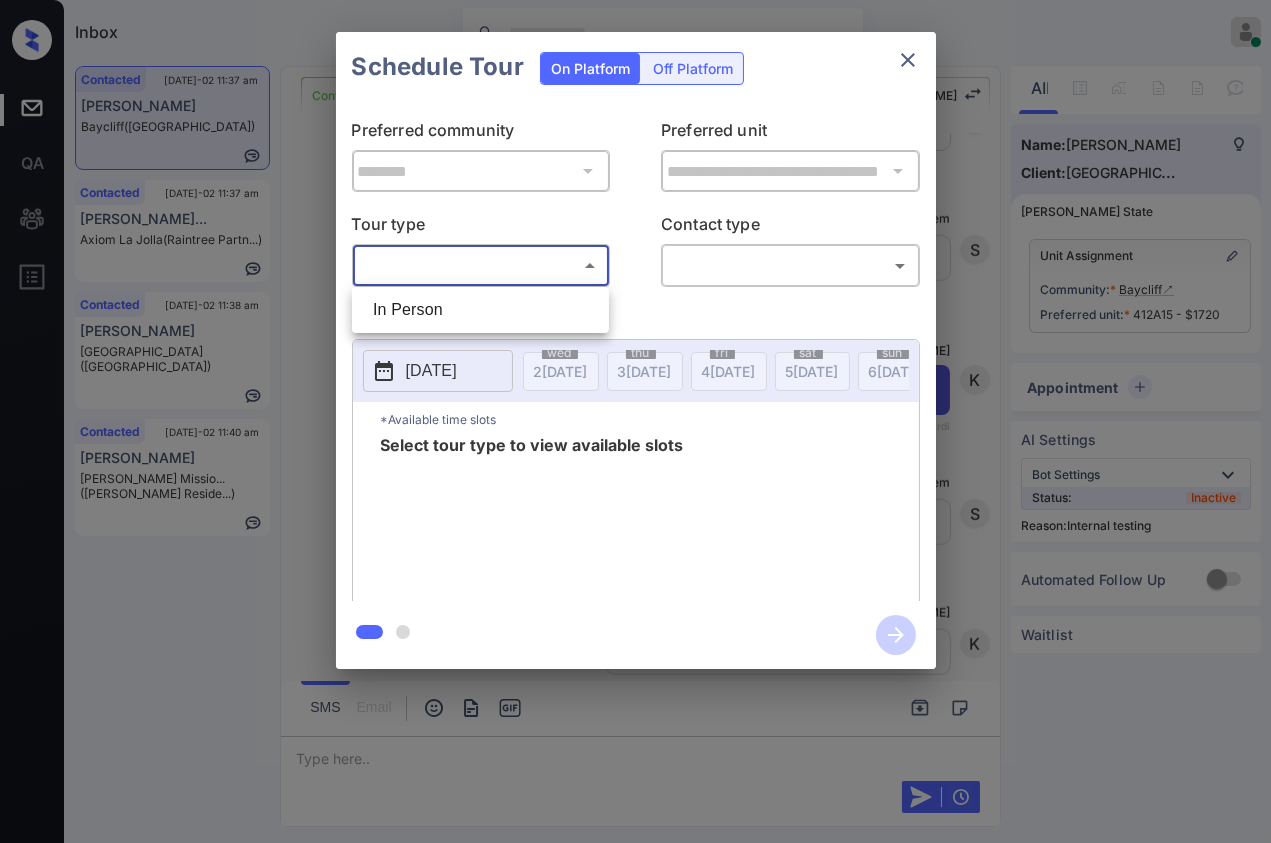 drag, startPoint x: 526, startPoint y: 278, endPoint x: 512, endPoint y: 274, distance: 14.56022 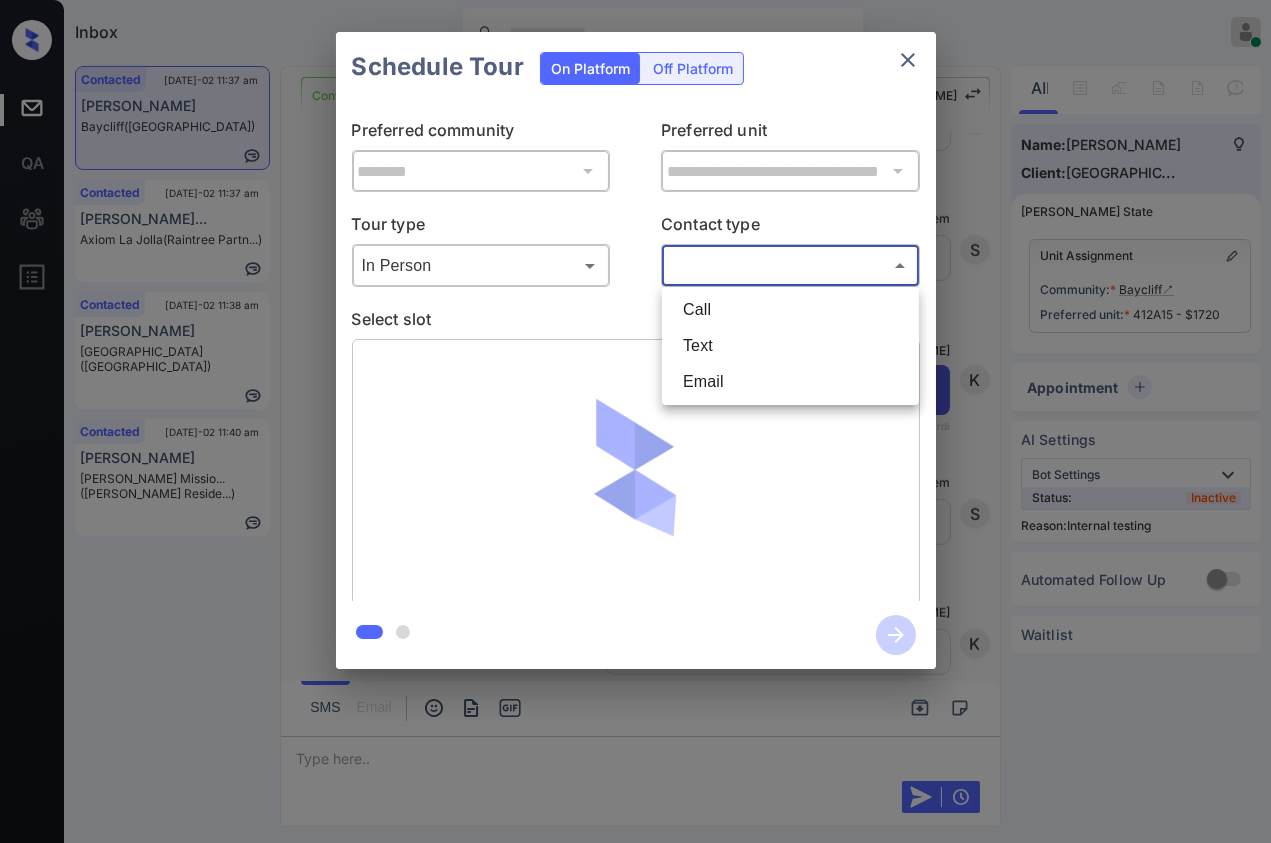 click on "Inbox Danielle Dela Cruz Online Set yourself   offline Set yourself   on break Profile Switch to  dark  mode Sign out Contacted Jul-02 11:37 am   Caylyn Priest Baycliff  (Fairfield) Contacted Jul-02 11:37 am   Jiselle Inglis... Axiom La Jolla  (Raintree Partn...) Contacted Jul-02 11:38 am   Sarah Brooks Hollow Creek  (Fairfield) Contacted Jul-02 11:40 am   Shawyan Razavi Griffis Missio...  (Griffis Reside...) Contacted Lost Lead Sentiment: Angry Upon sliding the acknowledgement:  Lead will move to lost stage. * ​ SMS and call option will be set to opt out. AFM will be turned off for the lead. Kelsey New Message Kelsey Notes Note: https://conversation.getzuma.com/68657553f714d5f0761525b0 - Paste this link into your browser to view Kelsey’s conversation with the prospect Jul 02, 2025 11:07 am  Sync'd w  yardi K New Message Zuma Lead transferred to leasing agent: kelsey Jul 02, 2025 11:07 am  Sync'd w  yardi Z New Message Agent Lead created via leadPoller in Inbound stage. Jul 02, 2025 11:07 am A New Message" at bounding box center [635, 421] 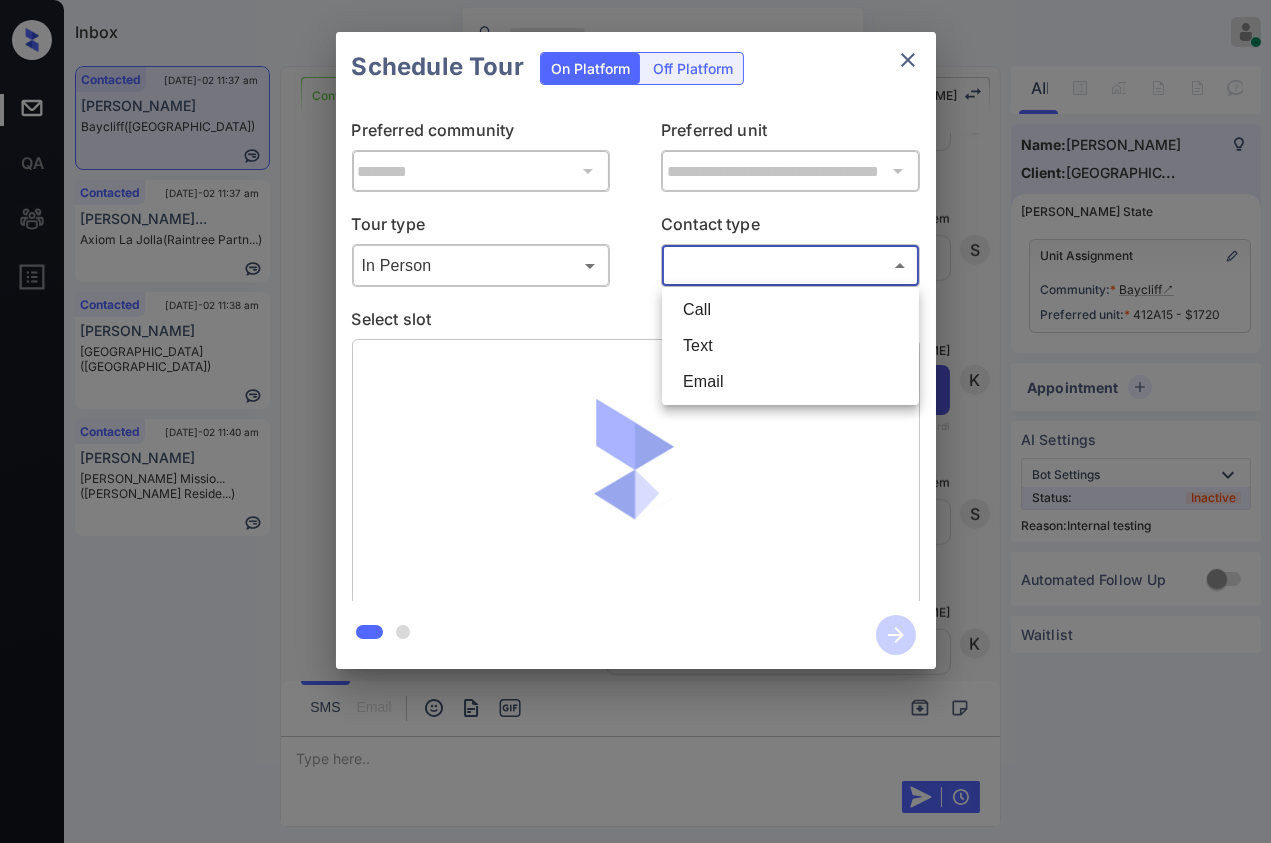 click on "Text" at bounding box center [790, 346] 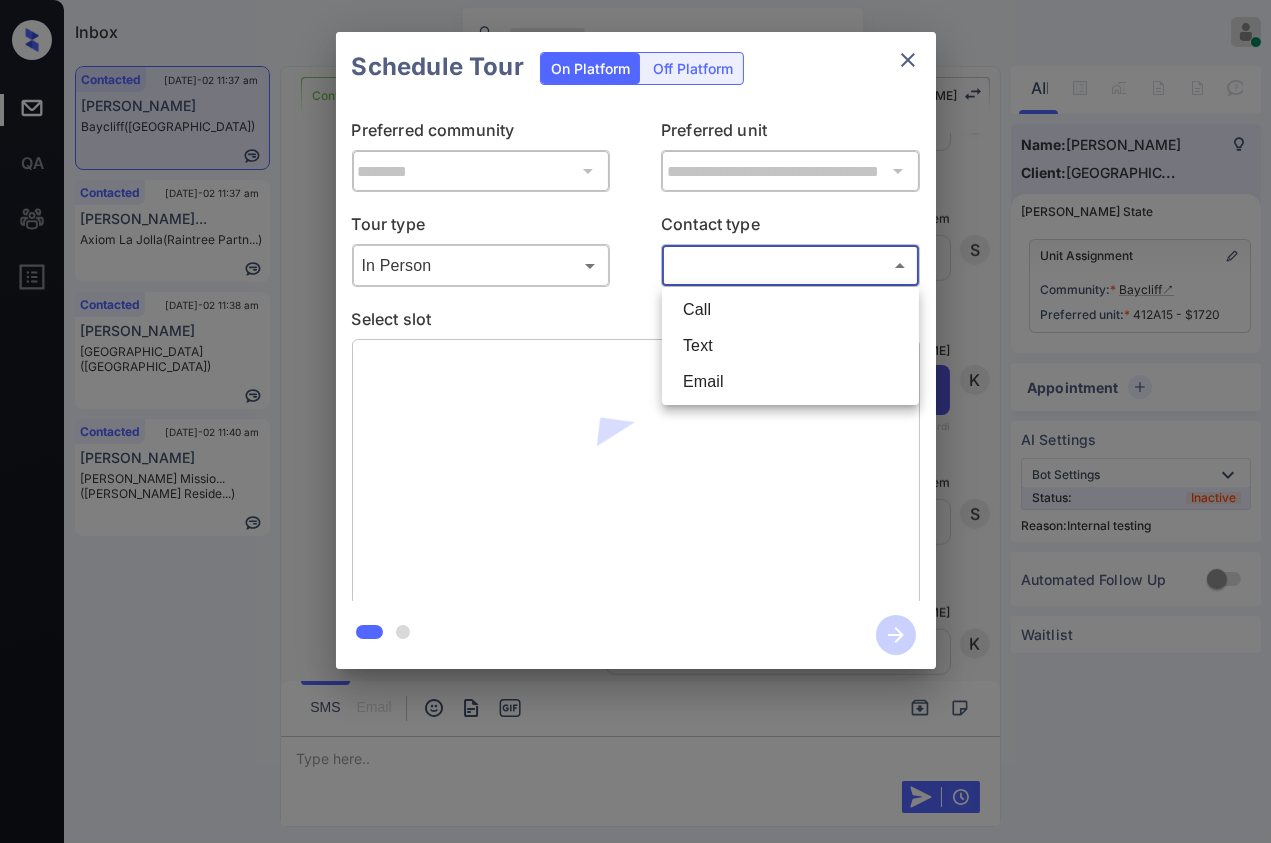 type on "****" 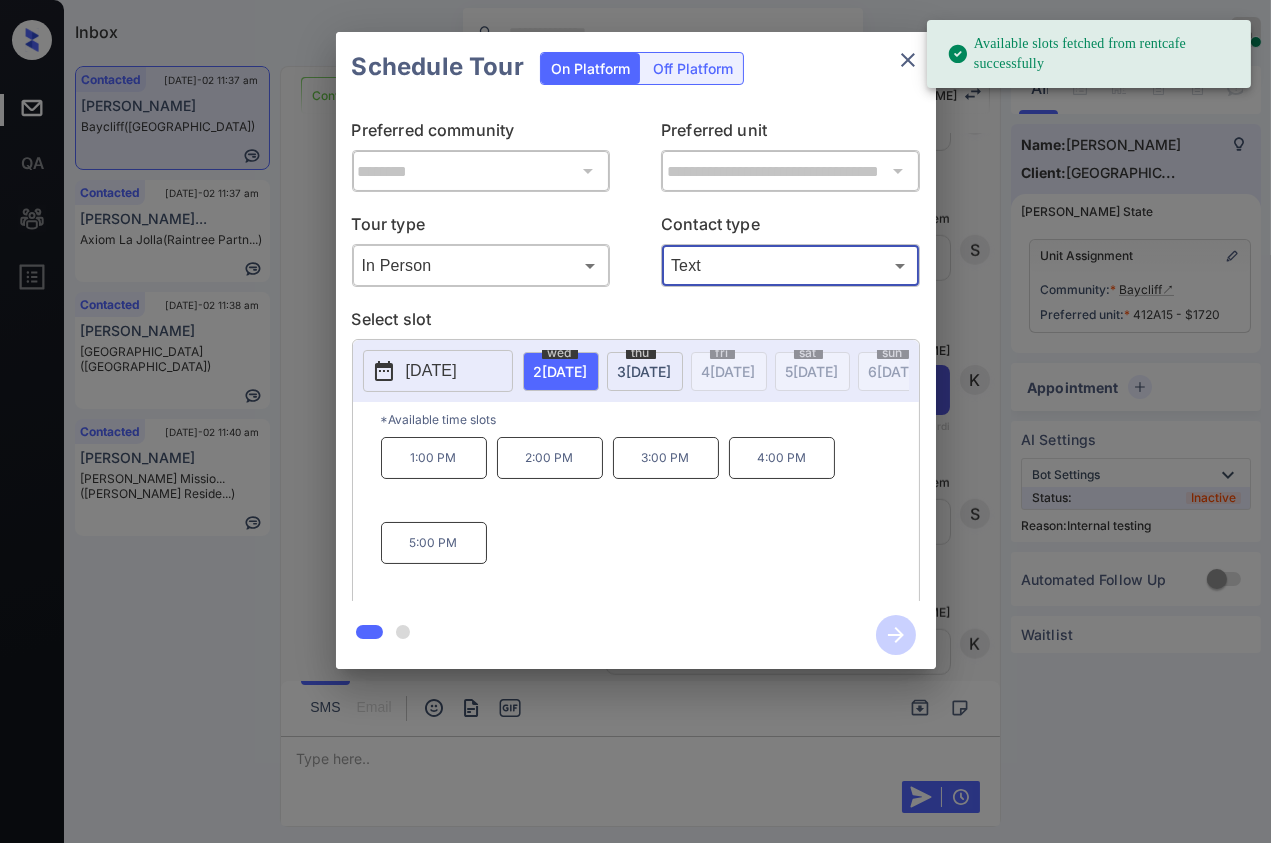 click on "2025-07-02" at bounding box center (438, 371) 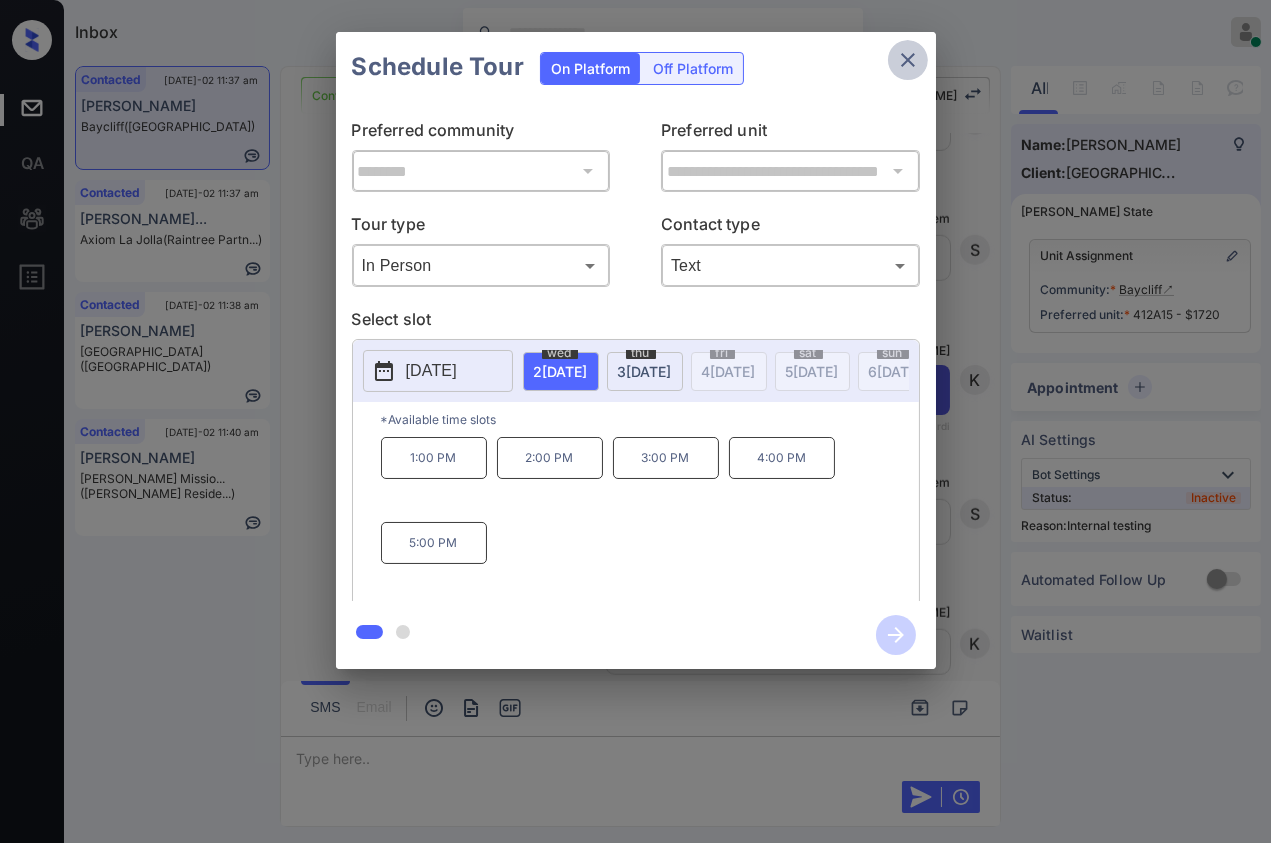 click 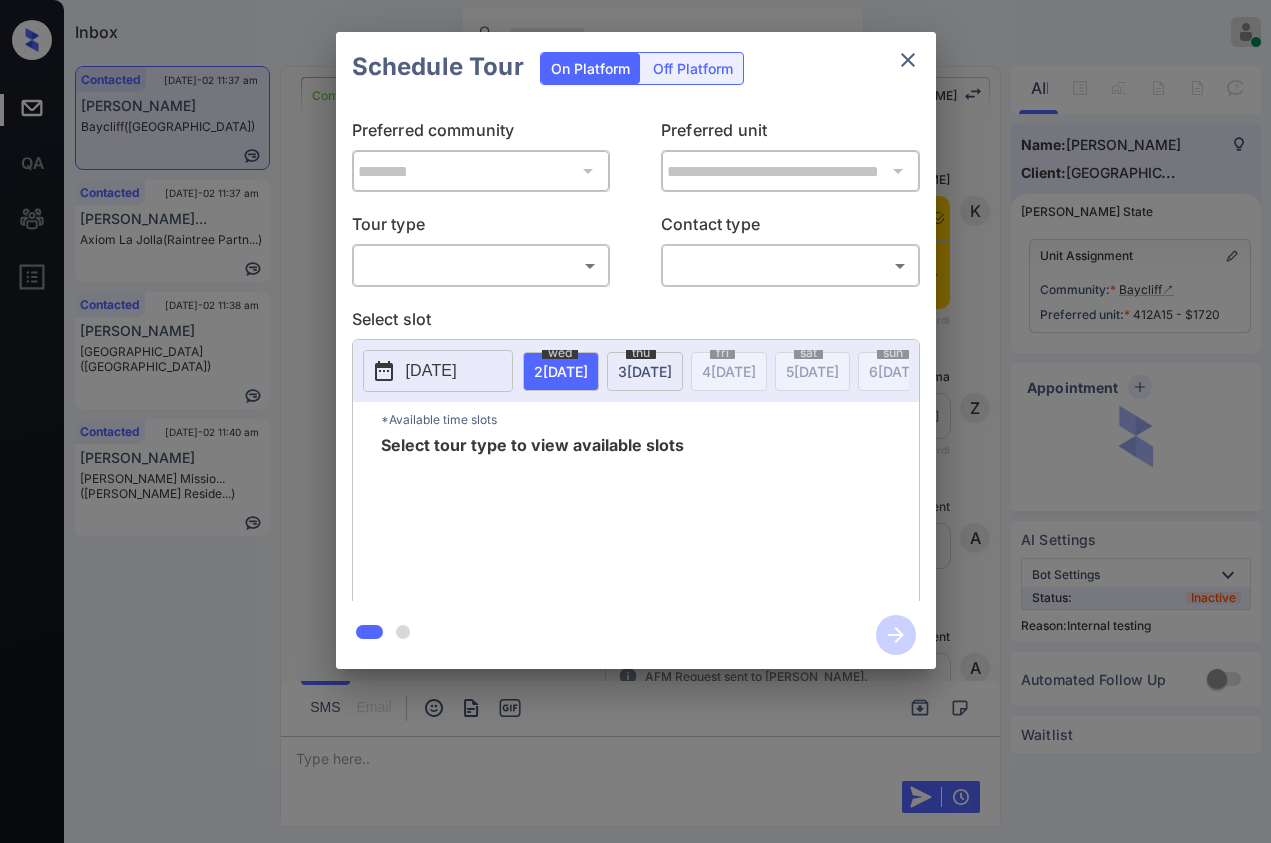 scroll, scrollTop: 0, scrollLeft: 0, axis: both 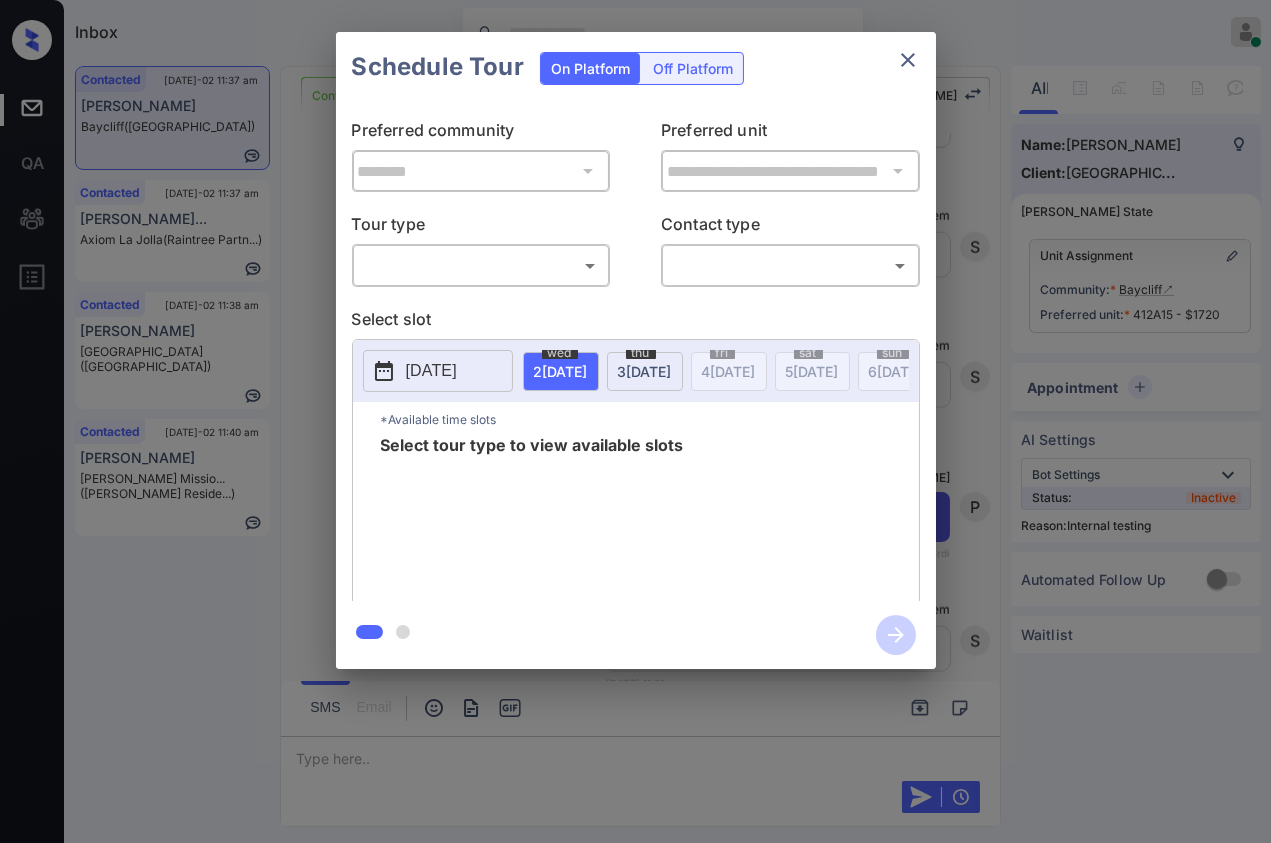 click on "Inbox Danielle Dela Cruz Online Set yourself   offline Set yourself   on break Profile Switch to  dark  mode Sign out Contacted Jul-02 11:37 am   Caylyn Priest Baycliff  (Fairfield) Contacted Jul-02 11:37 am   Jiselle Inglis... Axiom La Jolla  (Raintree Partn...) Contacted Jul-02 11:38 am   Sarah Brooks Hollow Creek  (Fairfield) Contacted Jul-02 11:40 am   Shawyan Razavi Griffis Missio...  (Griffis Reside...) Contacted Lost Lead Sentiment: Angry Upon sliding the acknowledgement:  Lead will move to lost stage. * ​ SMS and call option will be set to opt out. AFM will be turned off for the lead. Kelsey New Message Kelsey Notes Note: https://conversation.getzuma.com/68657553f714d5f0761525b0 - Paste this link into your browser to view Kelsey’s conversation with the prospect Jul 02, 2025 11:07 am  Sync'd w  yardi K New Message Zuma Lead transferred to leasing agent: kelsey Jul 02, 2025 11:07 am  Sync'd w  yardi Z New Message Agent Lead created via leadPoller in Inbound stage. Jul 02, 2025 11:07 am A New Message" at bounding box center [635, 421] 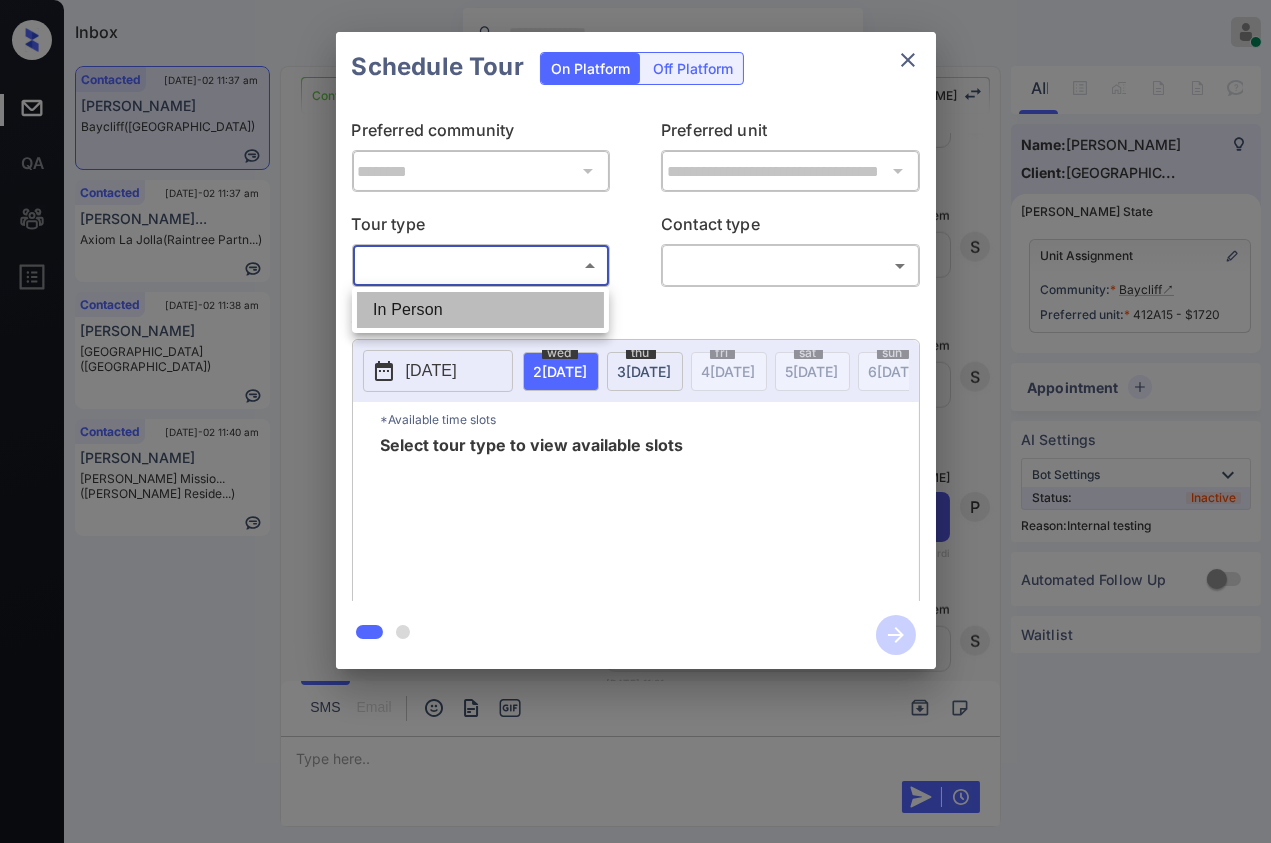 click on "In Person" at bounding box center (480, 310) 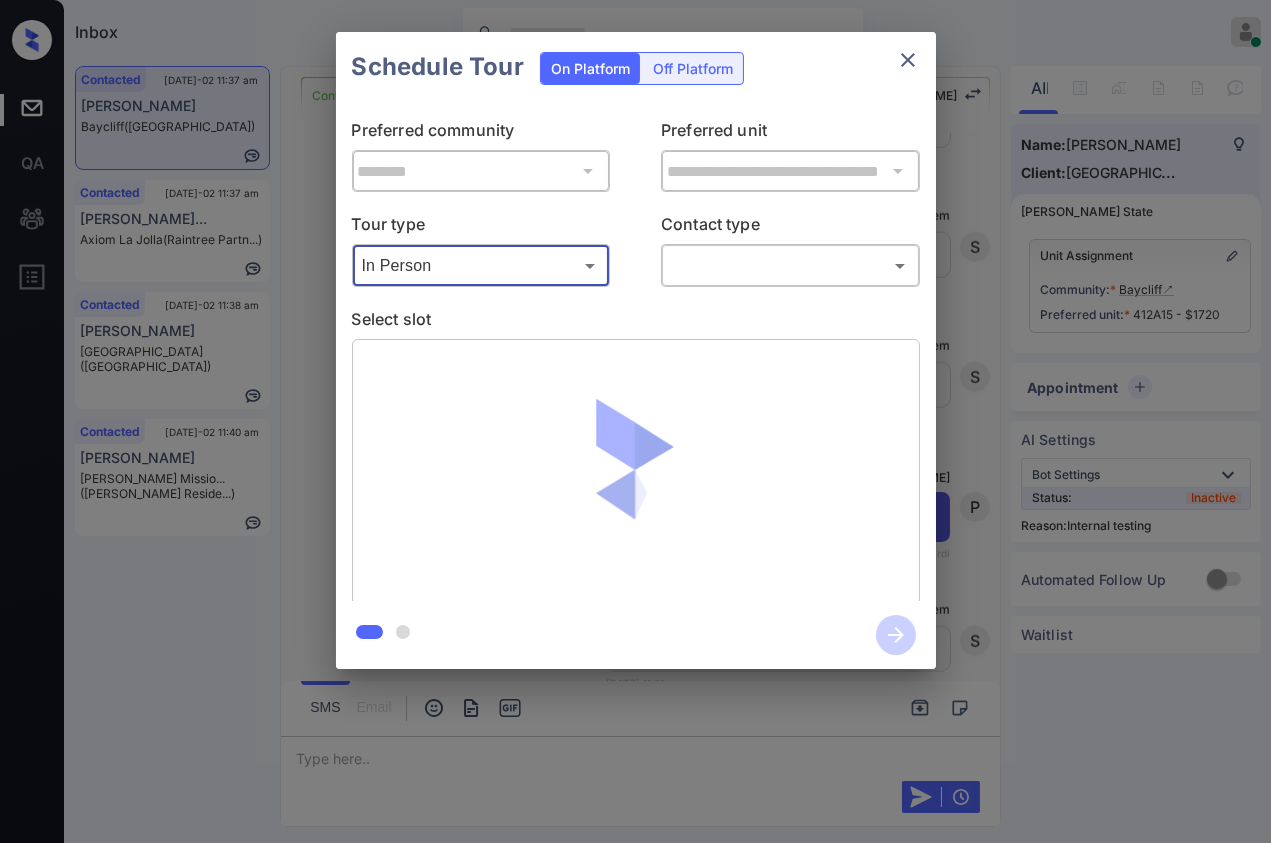 click on "Inbox Danielle Dela Cruz Online Set yourself   offline Set yourself   on break Profile Switch to  dark  mode Sign out Contacted Jul-02 11:37 am   Caylyn Priest Baycliff  (Fairfield) Contacted Jul-02 11:37 am   Jiselle Inglis... Axiom La Jolla  (Raintree Partn...) Contacted Jul-02 11:38 am   Sarah Brooks Hollow Creek  (Fairfield) Contacted Jul-02 11:40 am   Shawyan Razavi Griffis Missio...  (Griffis Reside...) Contacted Lost Lead Sentiment: Angry Upon sliding the acknowledgement:  Lead will move to lost stage. * ​ SMS and call option will be set to opt out. AFM will be turned off for the lead. Kelsey New Message Kelsey Notes Note: https://conversation.getzuma.com/68657553f714d5f0761525b0 - Paste this link into your browser to view Kelsey’s conversation with the prospect Jul 02, 2025 11:07 am  Sync'd w  yardi K New Message Zuma Lead transferred to leasing agent: kelsey Jul 02, 2025 11:07 am  Sync'd w  yardi Z New Message Agent Lead created via leadPoller in Inbound stage. Jul 02, 2025 11:07 am A New Message" at bounding box center (635, 421) 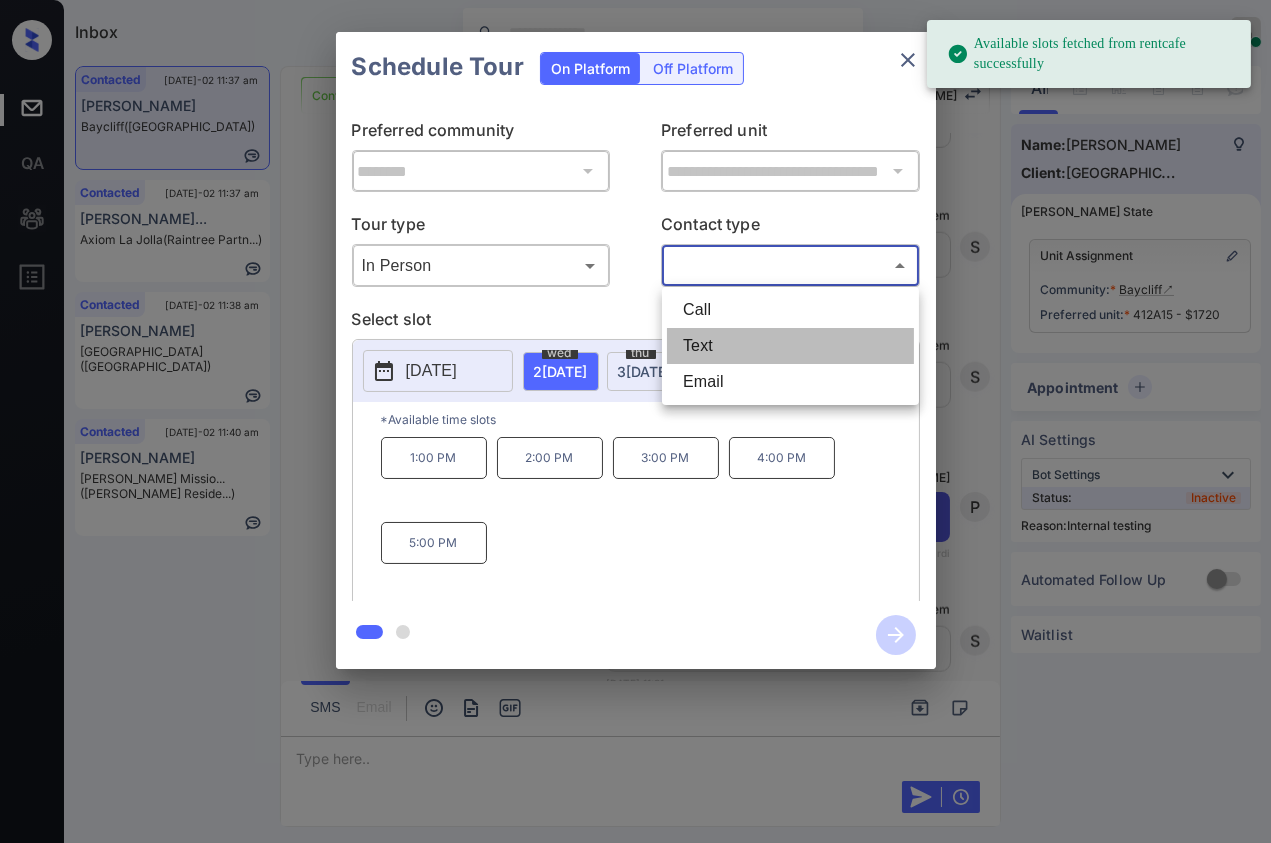 click on "Text" at bounding box center [790, 346] 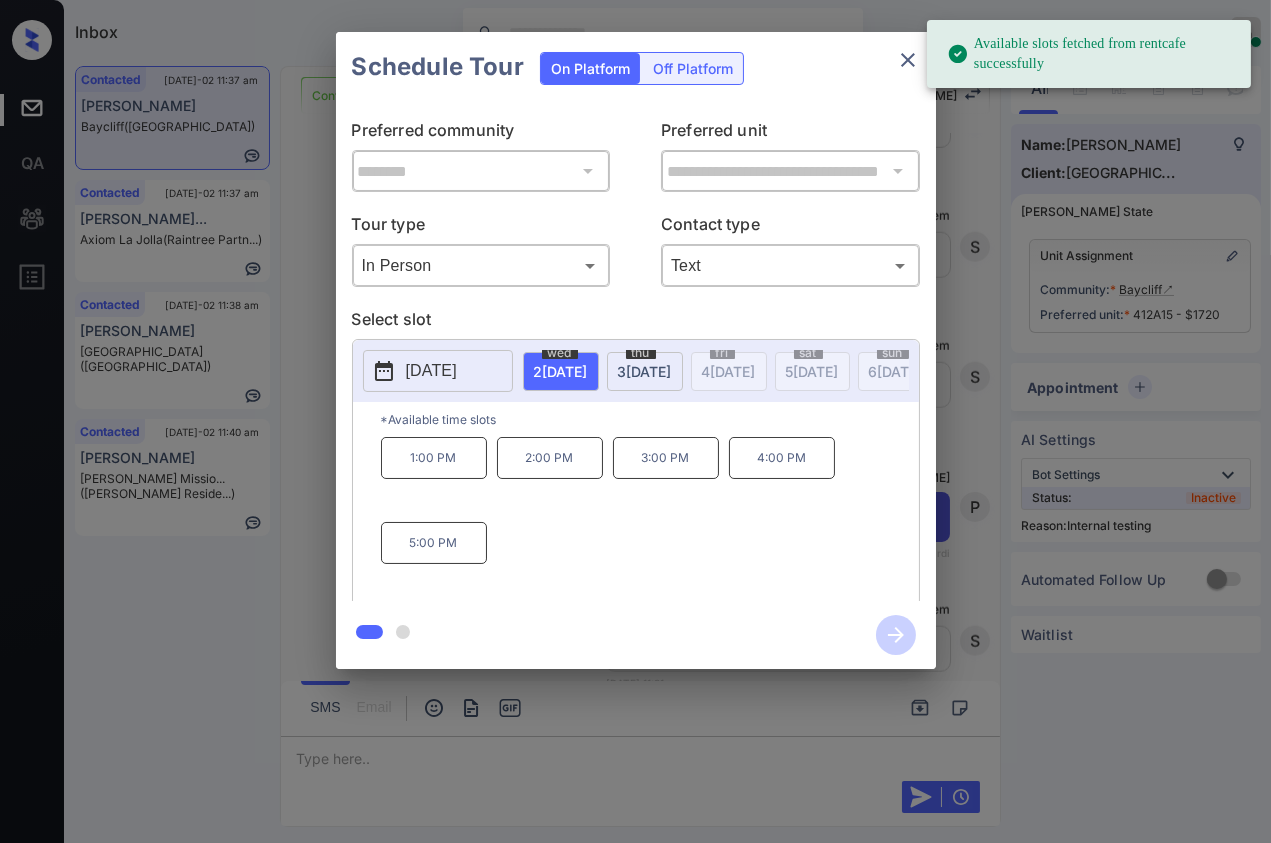 click on "2025-07-02" at bounding box center (431, 371) 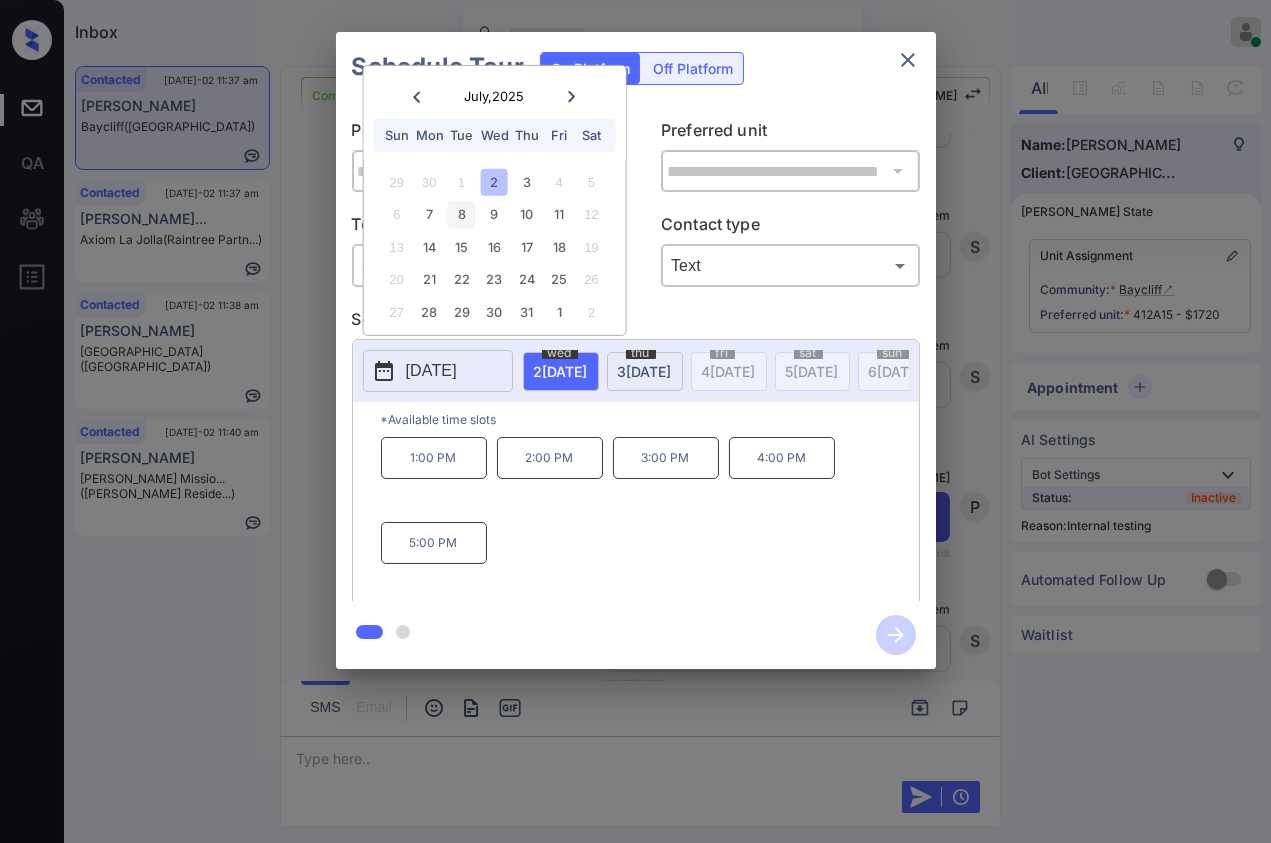 click on "8" at bounding box center [461, 214] 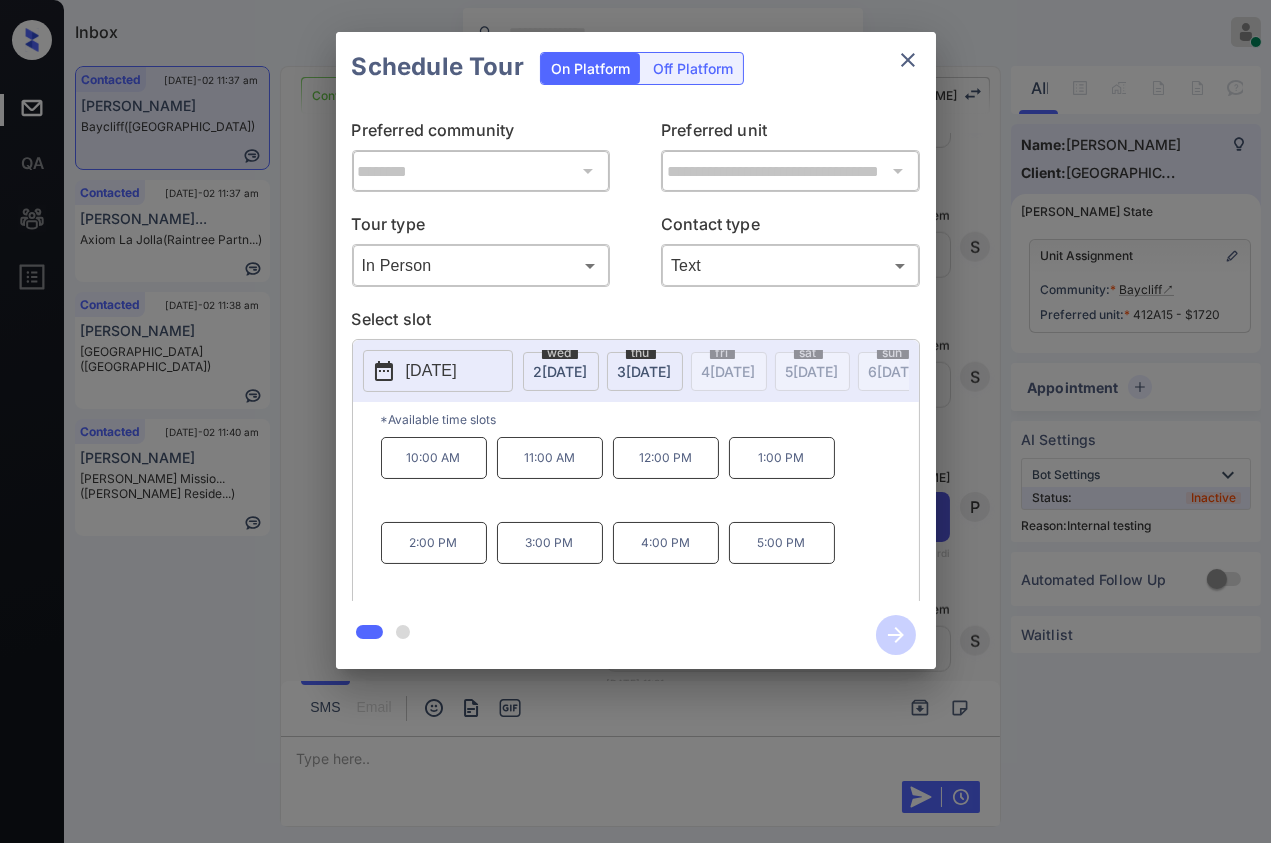 click on "12:00 PM" at bounding box center [666, 458] 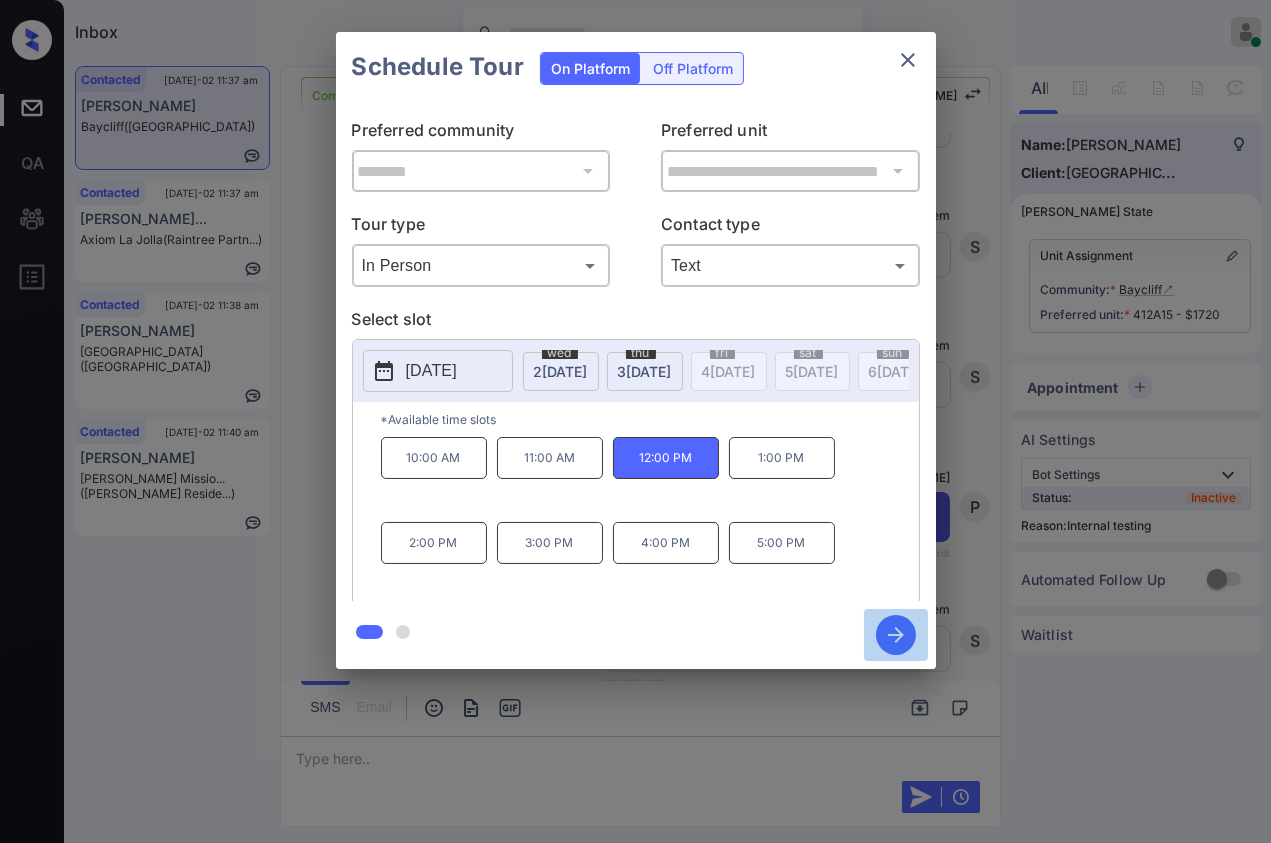 click 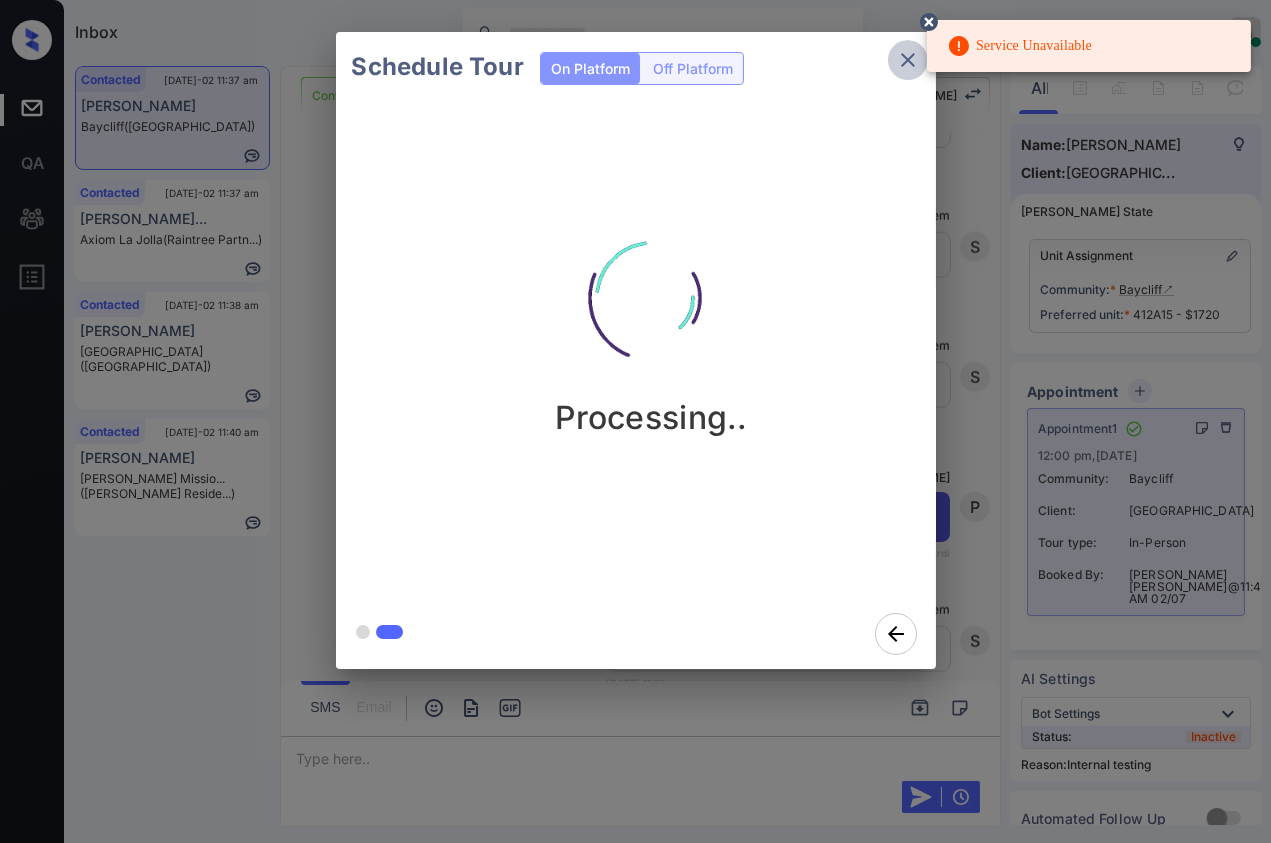 click 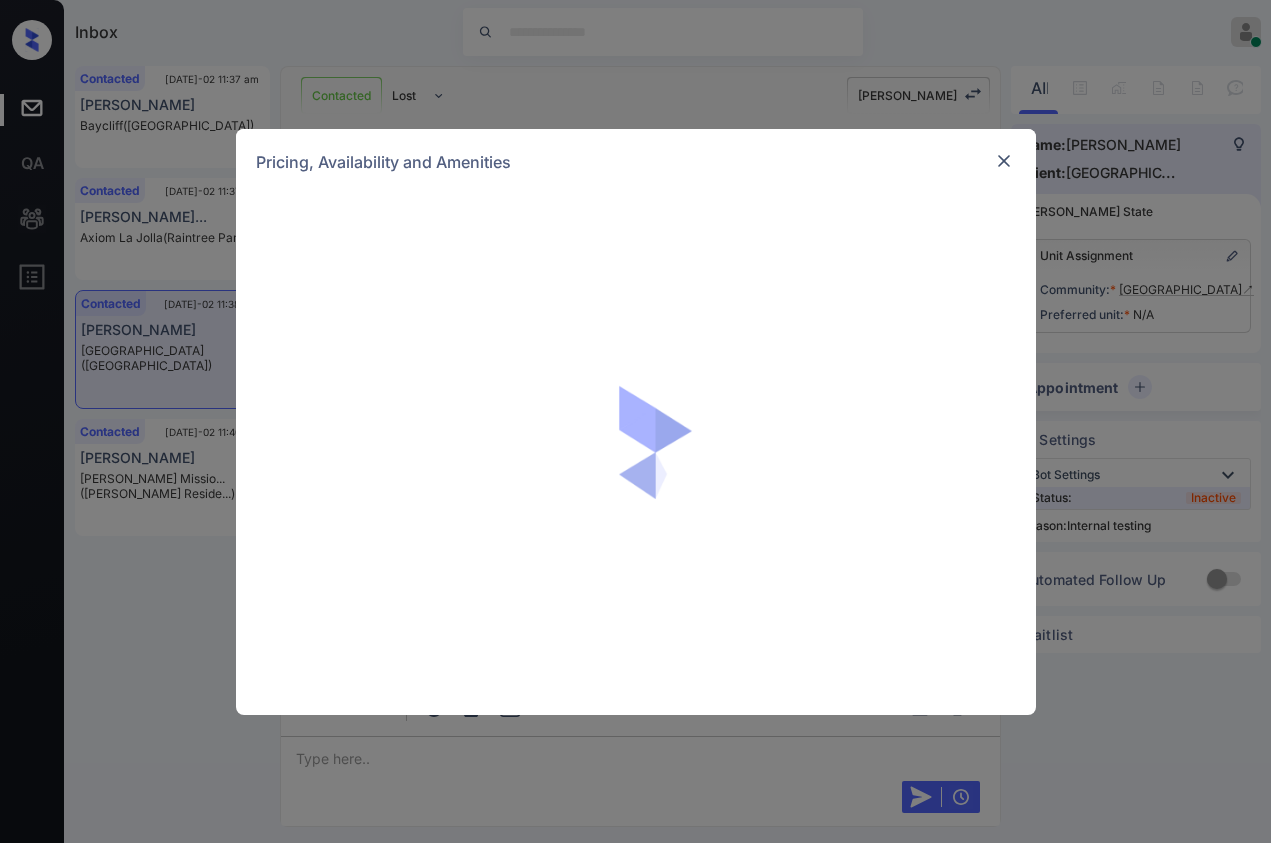 scroll, scrollTop: 0, scrollLeft: 0, axis: both 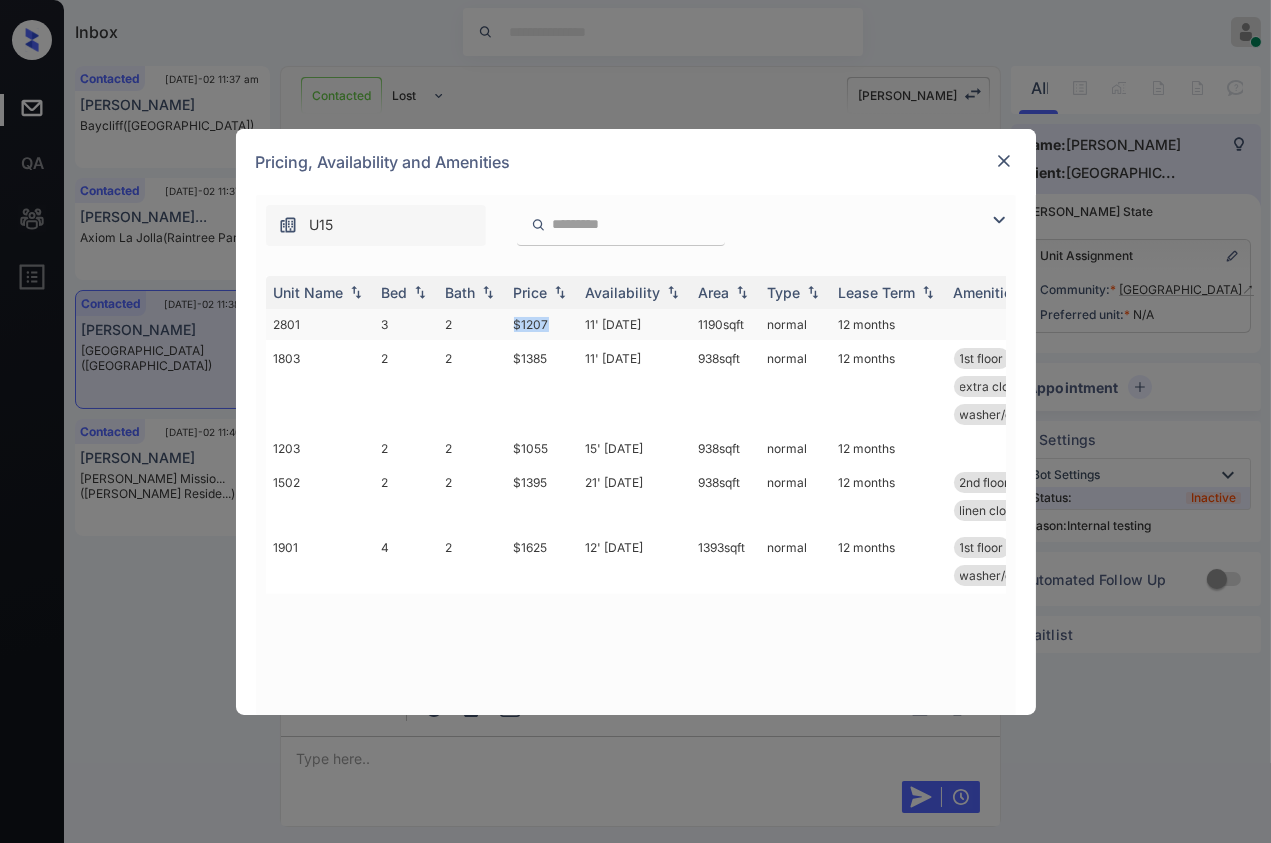 drag, startPoint x: 508, startPoint y: 322, endPoint x: 561, endPoint y: 322, distance: 53 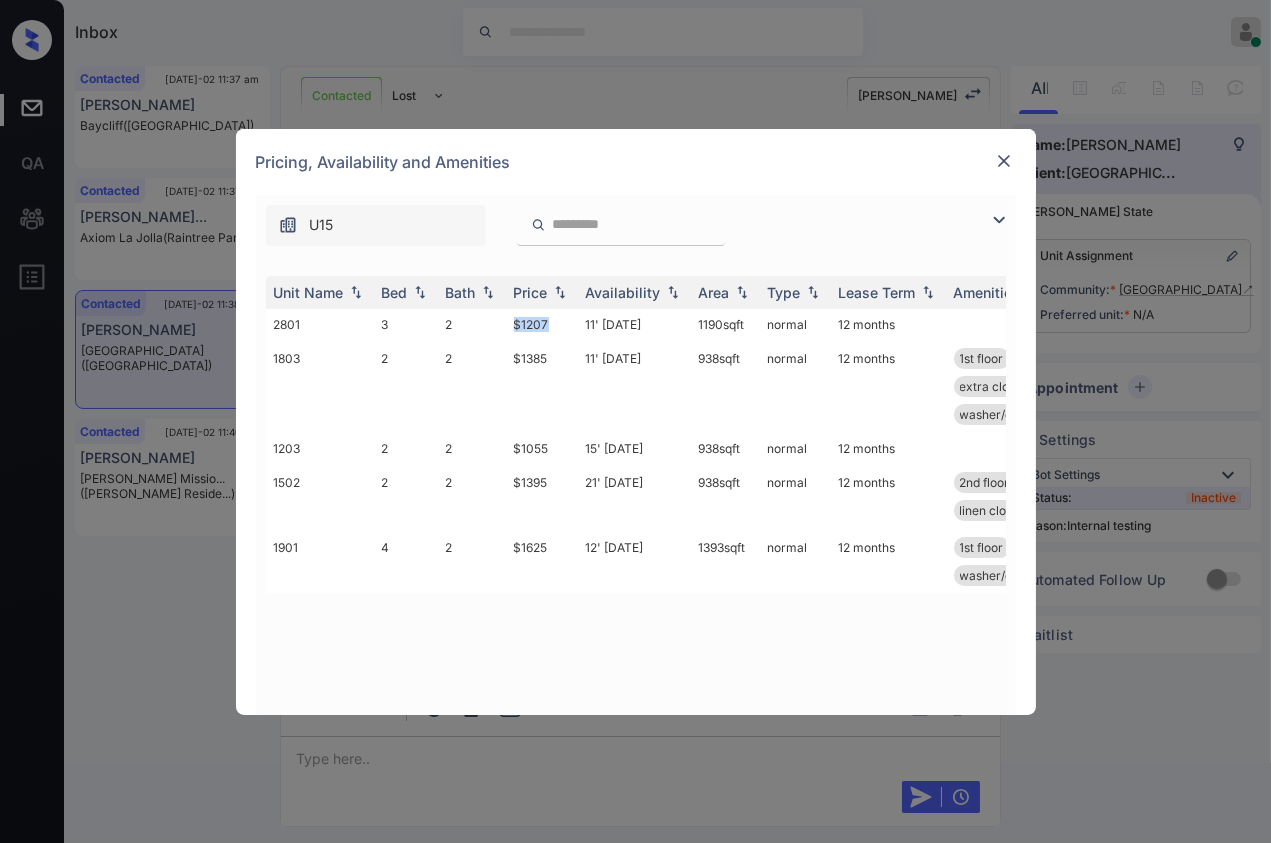 click at bounding box center [1004, 161] 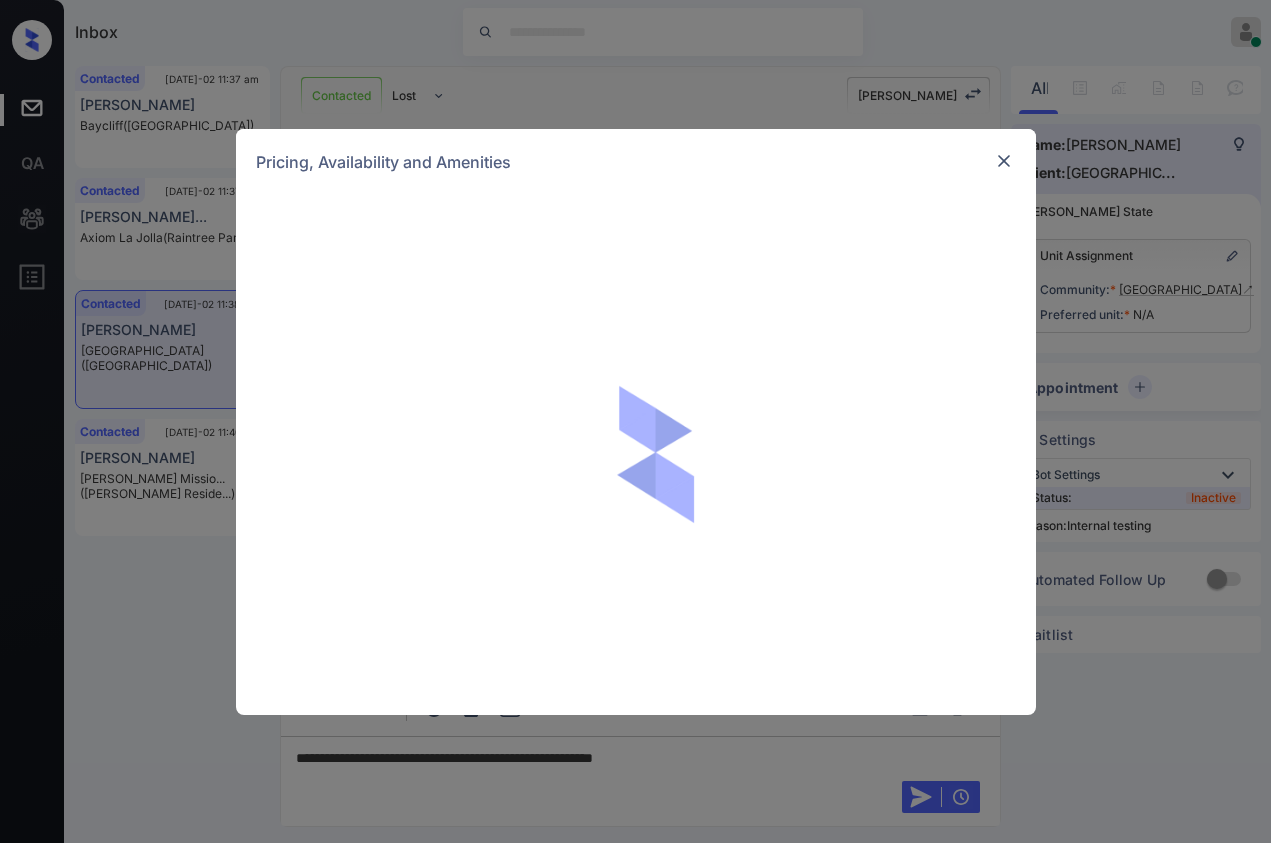 scroll, scrollTop: 0, scrollLeft: 0, axis: both 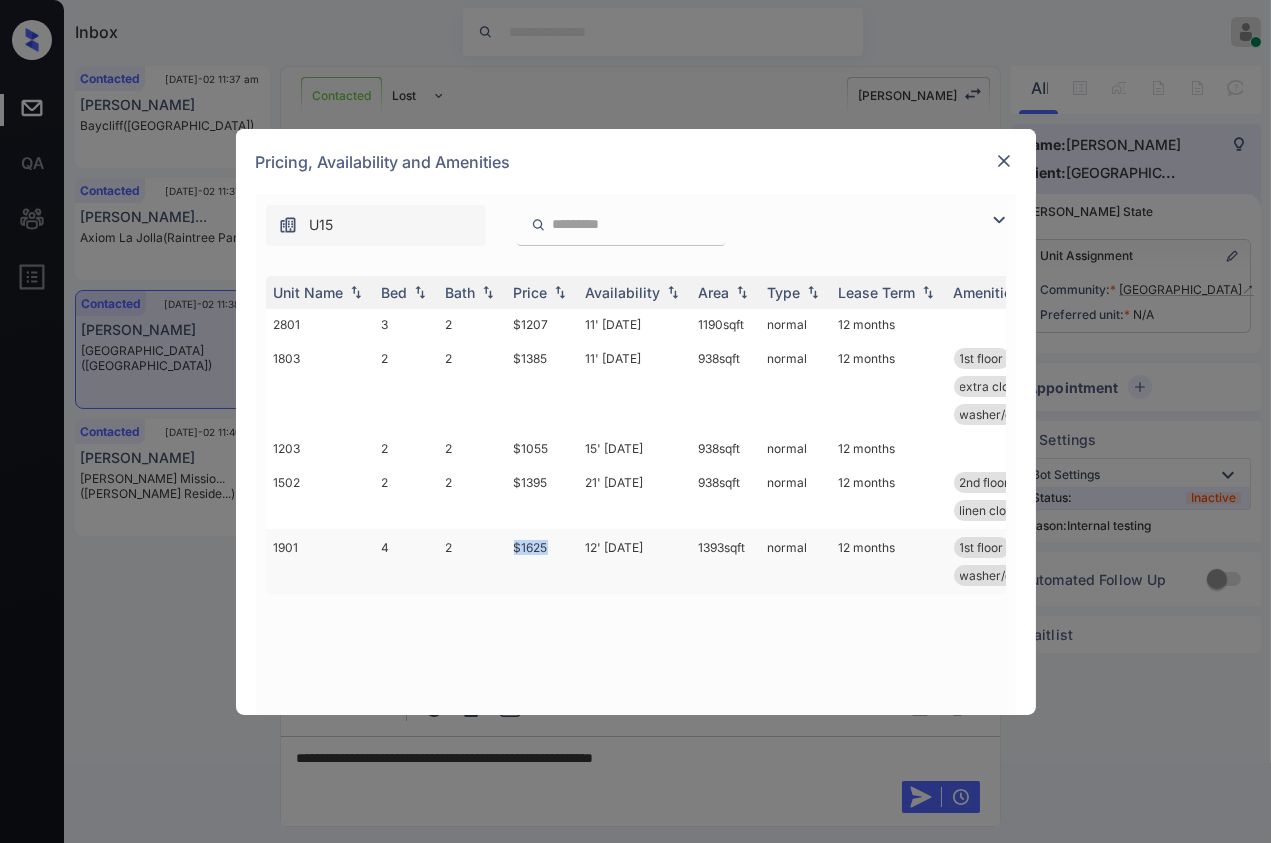 drag, startPoint x: 507, startPoint y: 549, endPoint x: 556, endPoint y: 545, distance: 49.162994 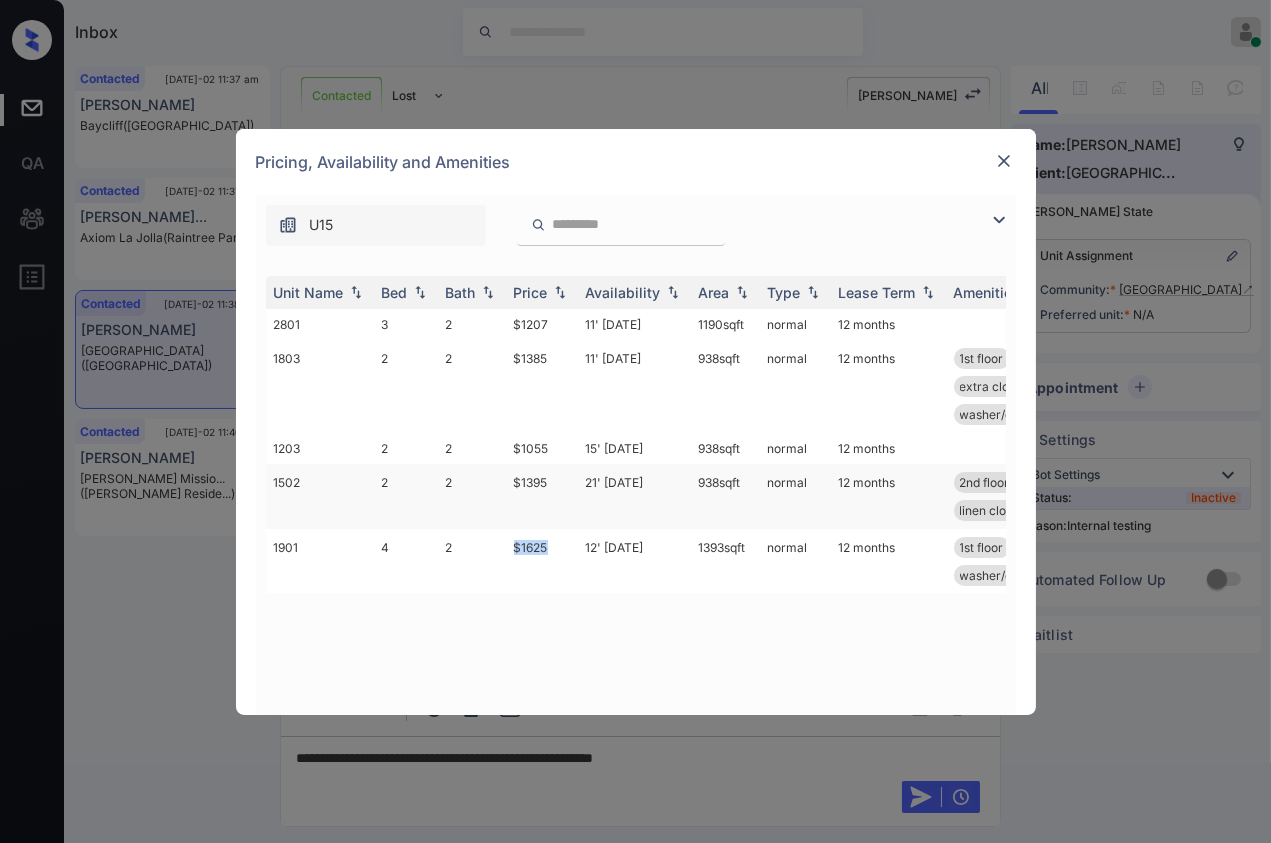 copy on "$1625" 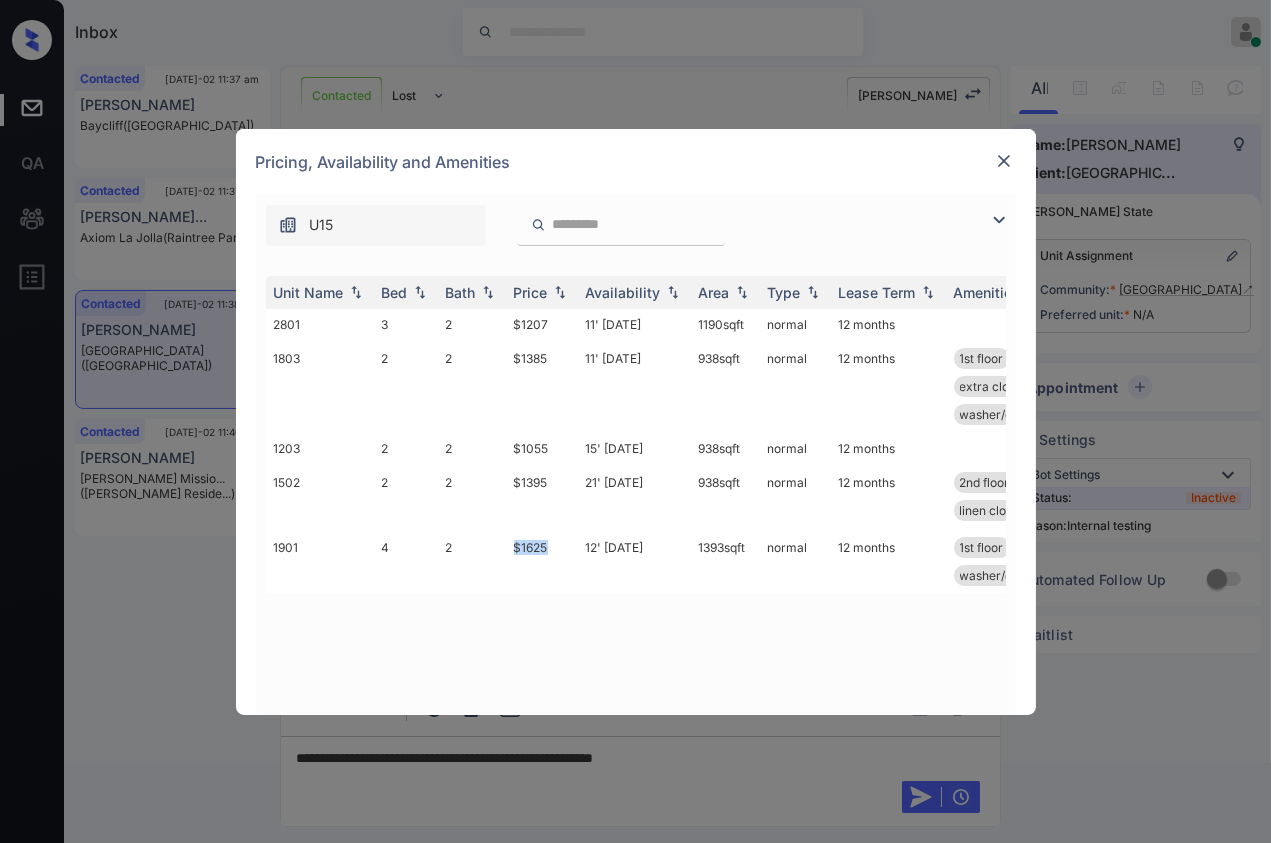 click at bounding box center [1004, 161] 